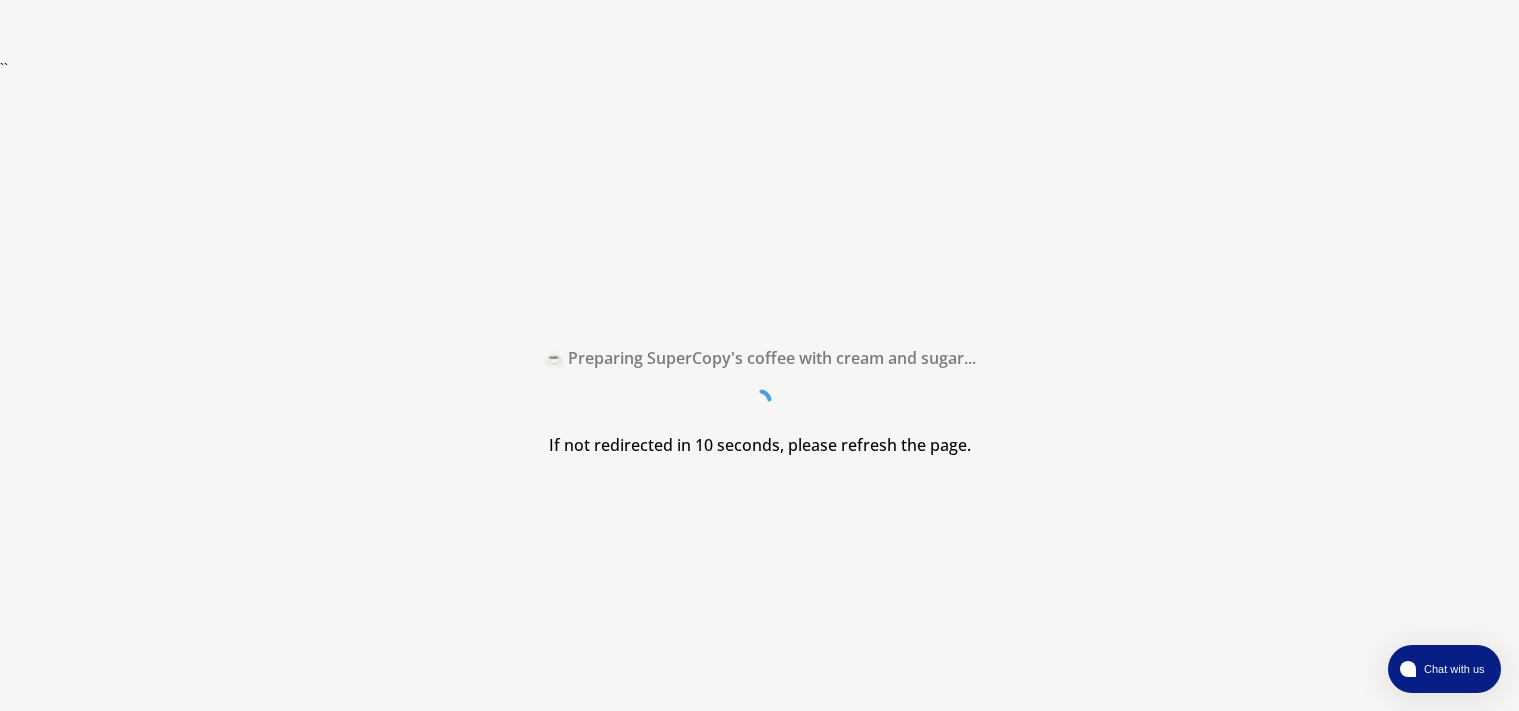 scroll, scrollTop: 0, scrollLeft: 0, axis: both 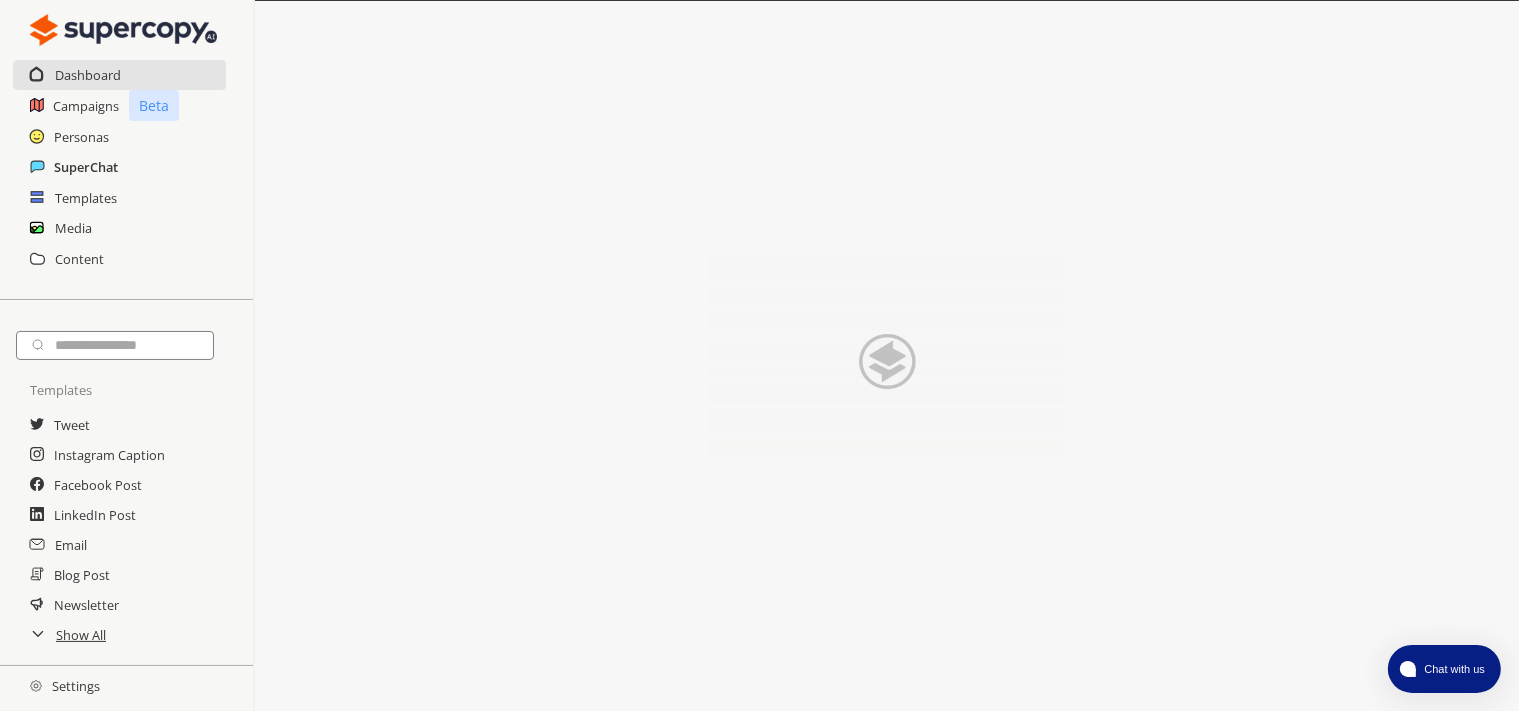 click on "SuperChat" at bounding box center [86, 167] 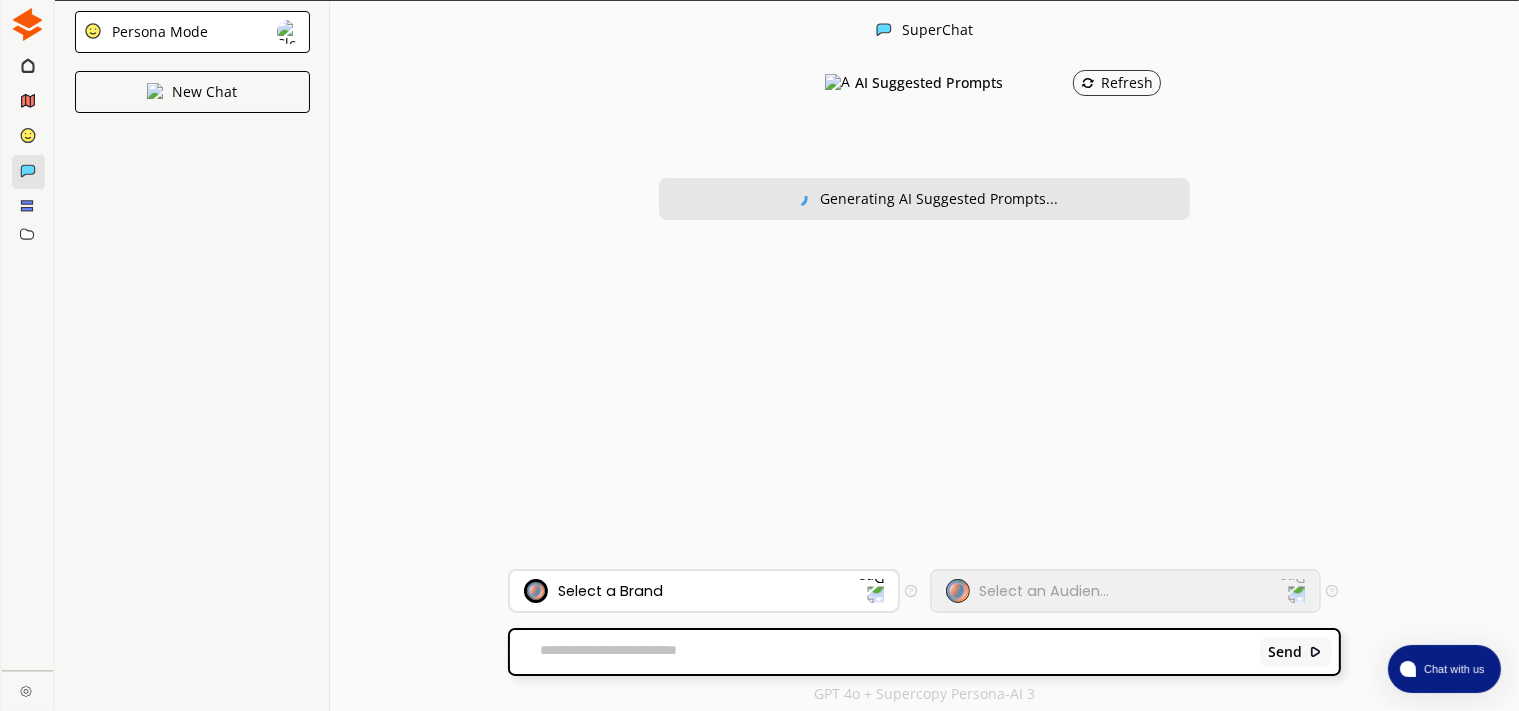 click on "Select a Brand" at bounding box center [610, 591] 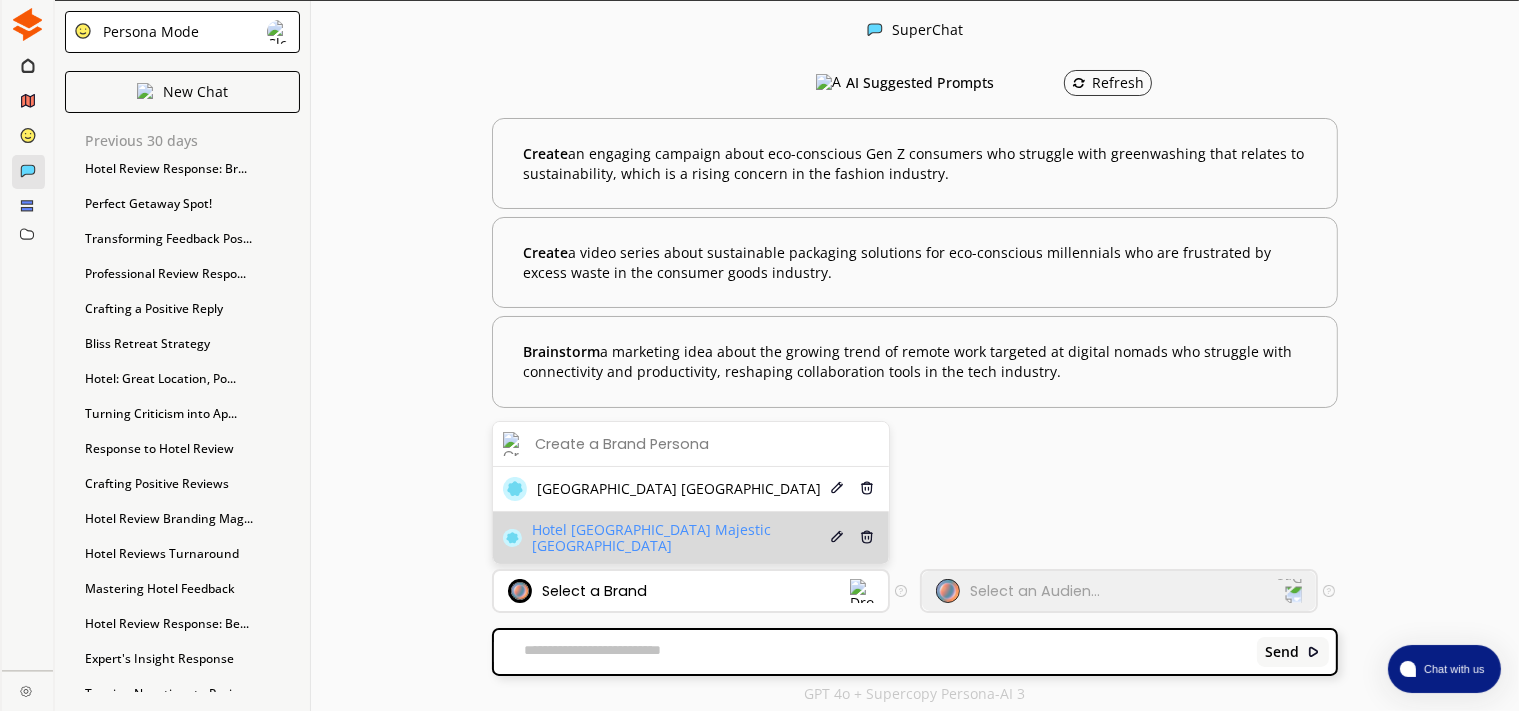 click on "Hotel [GEOGRAPHIC_DATA] Majestic [GEOGRAPHIC_DATA]" at bounding box center [679, 538] 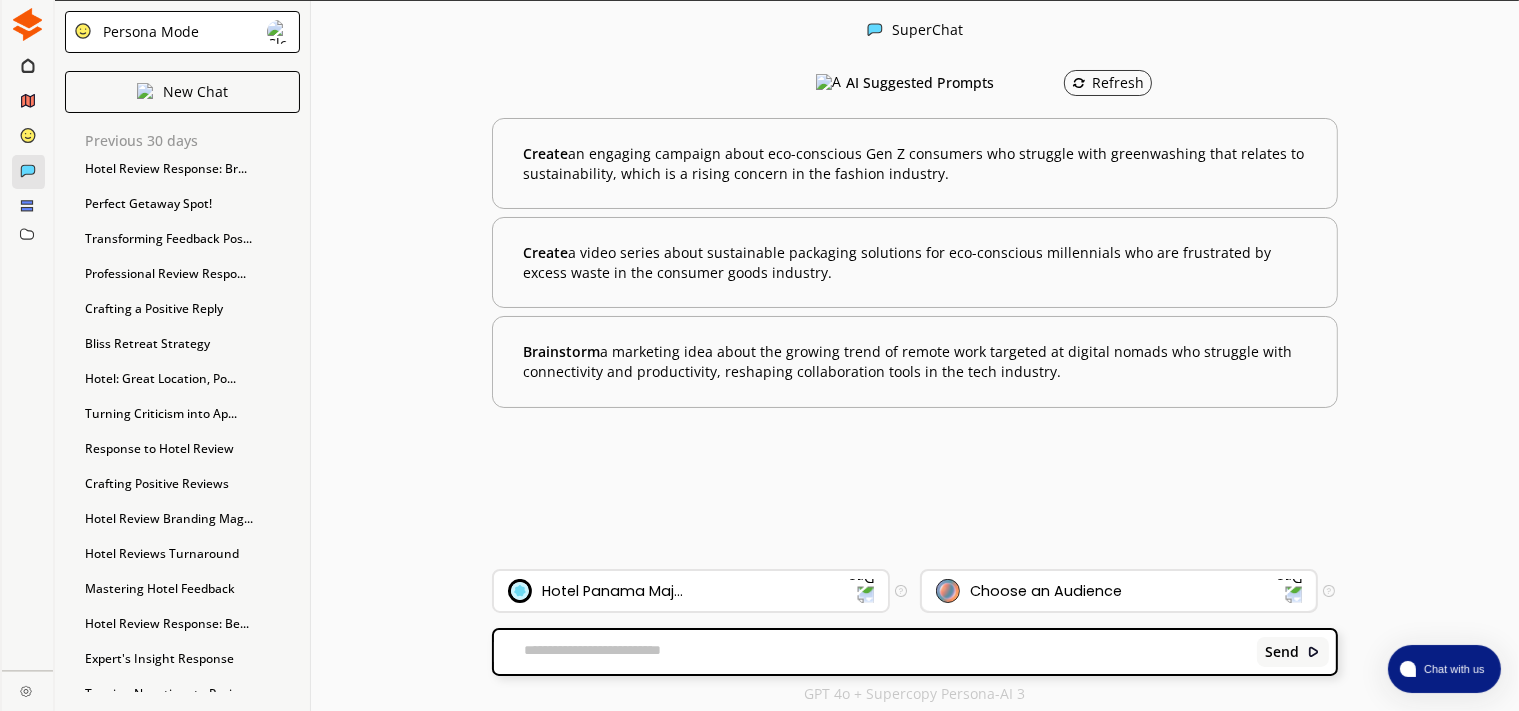 click on "Choose an Audience" at bounding box center (1046, 591) 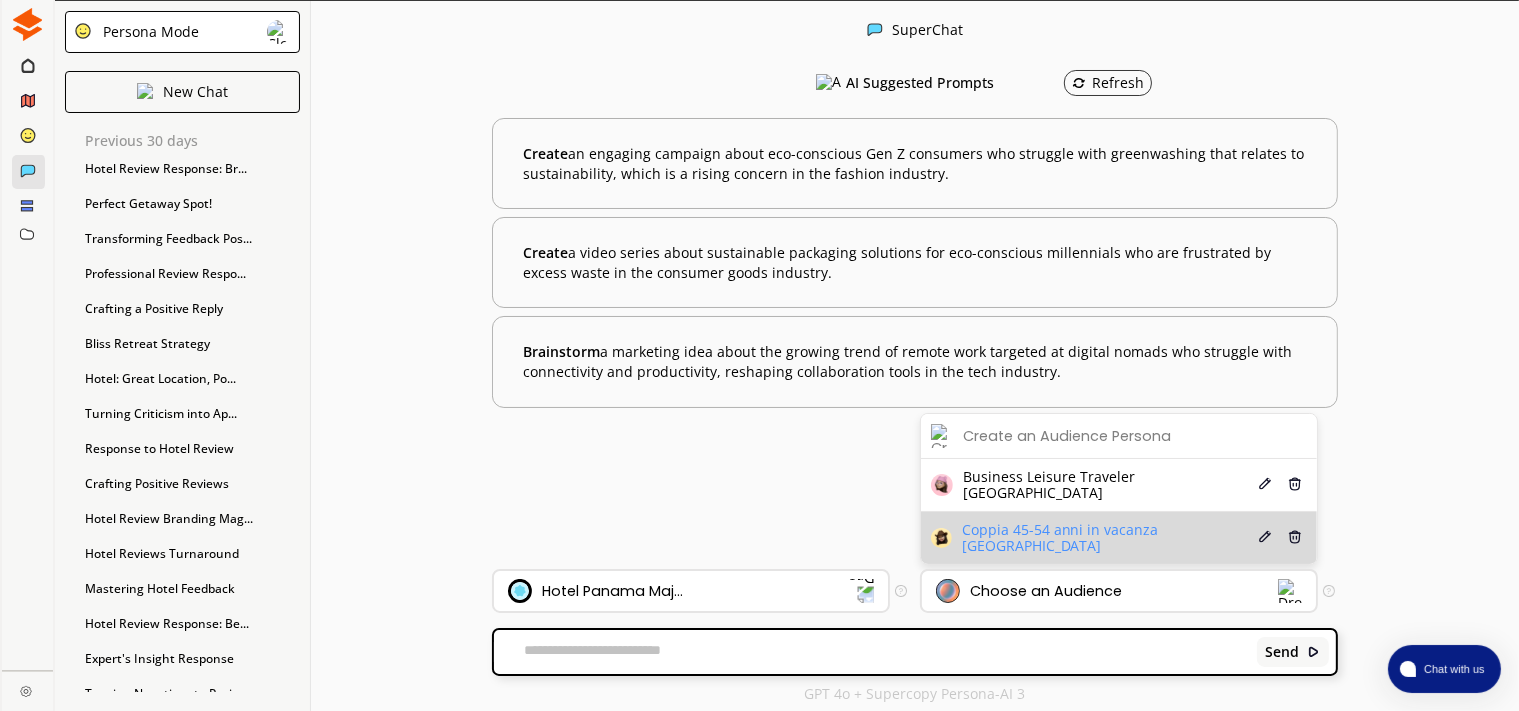 click on "Coppia 45-54 anni in vacanza panama Edit Delete" at bounding box center (1119, 538) 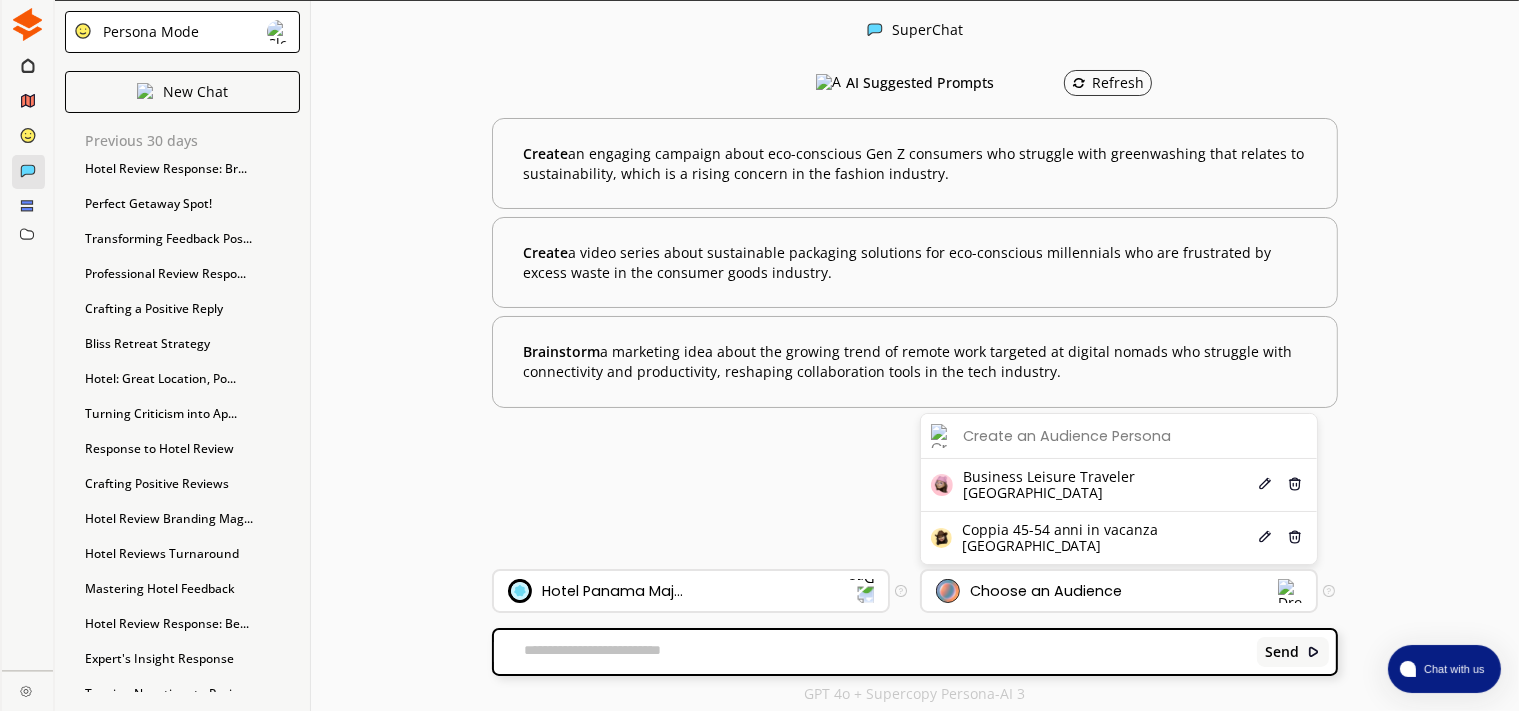 click at bounding box center [872, 652] 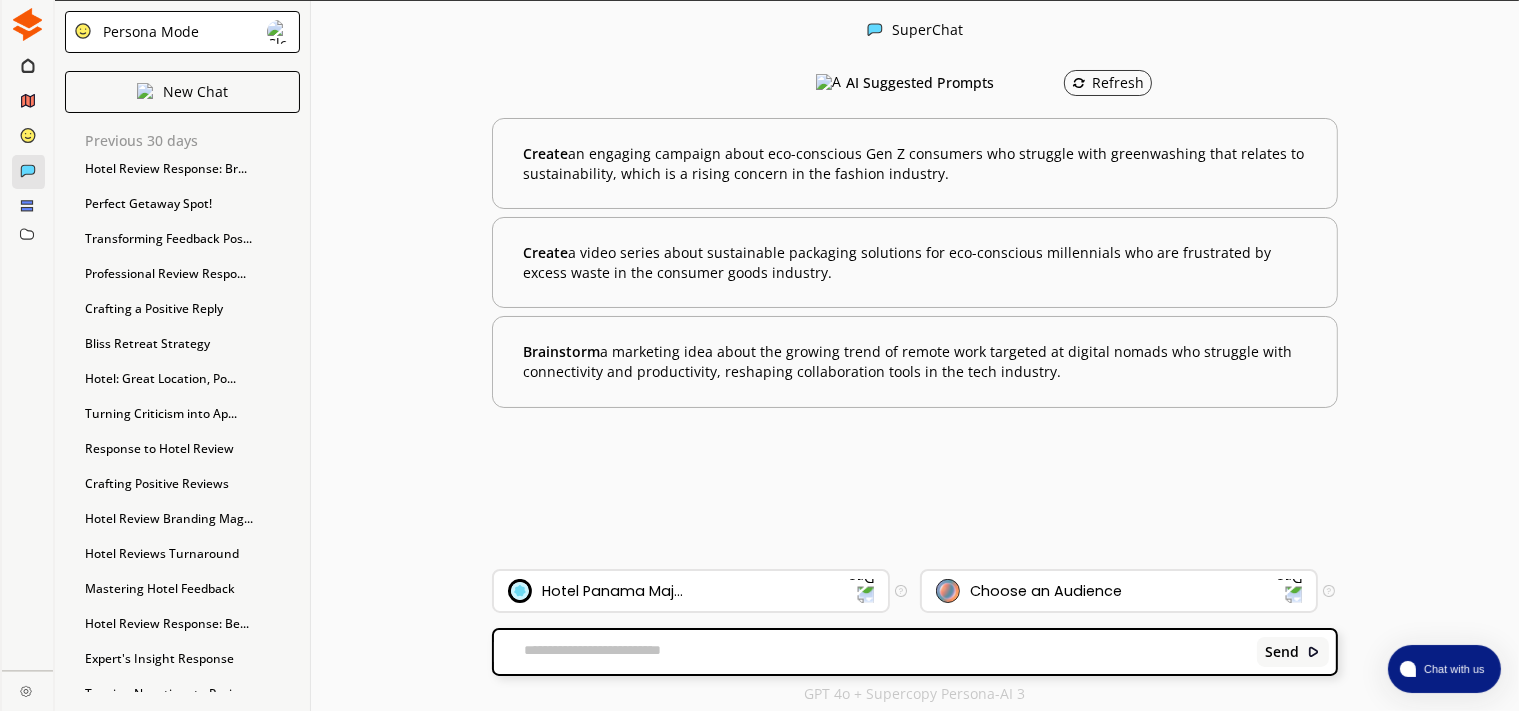 paste on "**********" 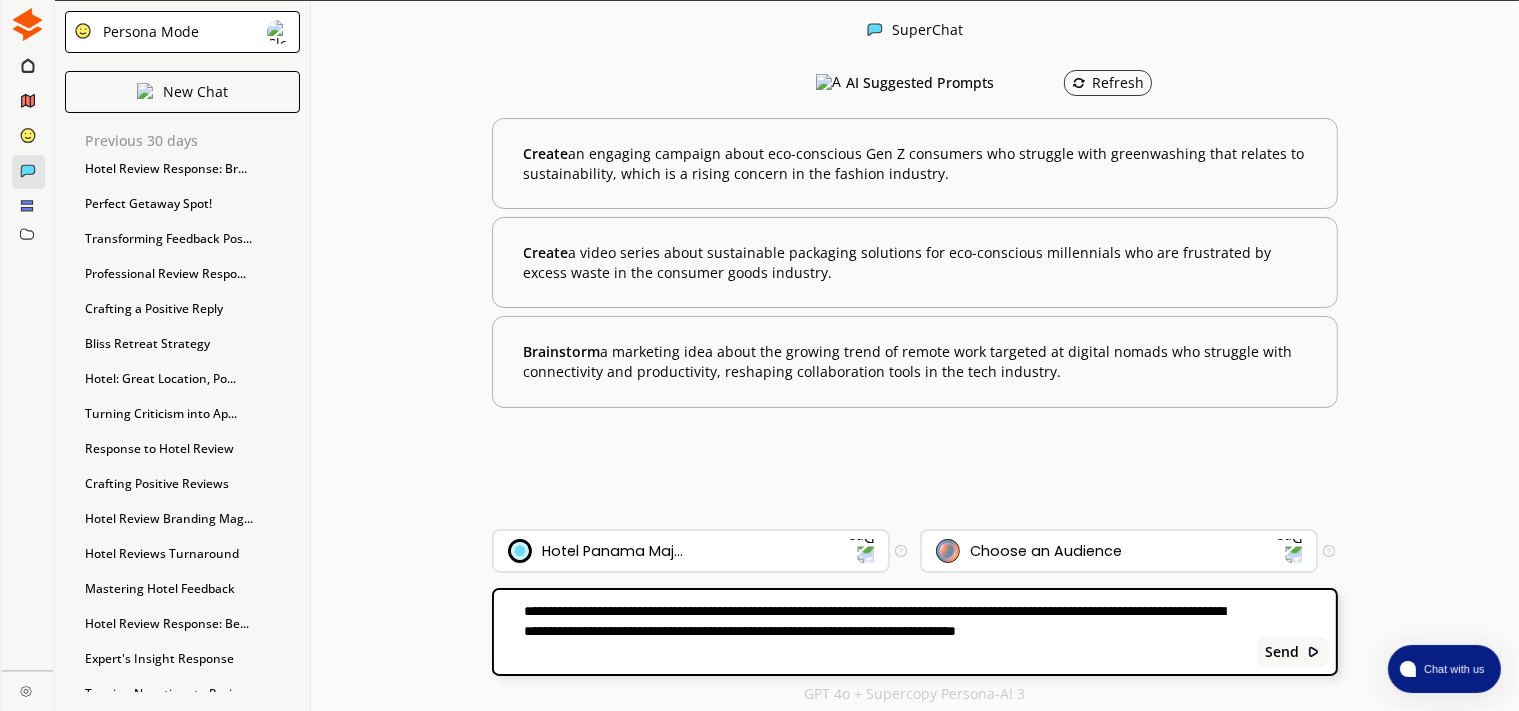 click on "**********" at bounding box center [872, 632] 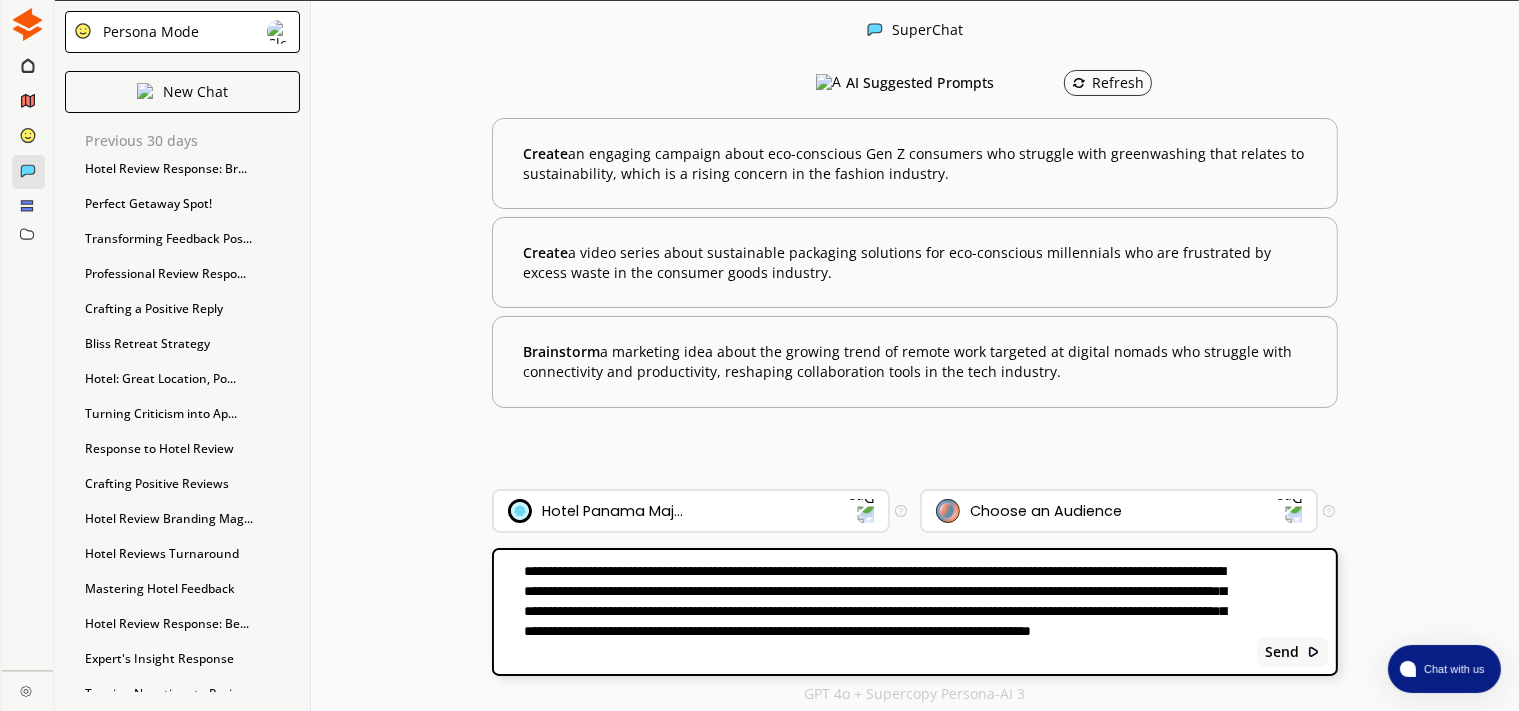 type on "**********" 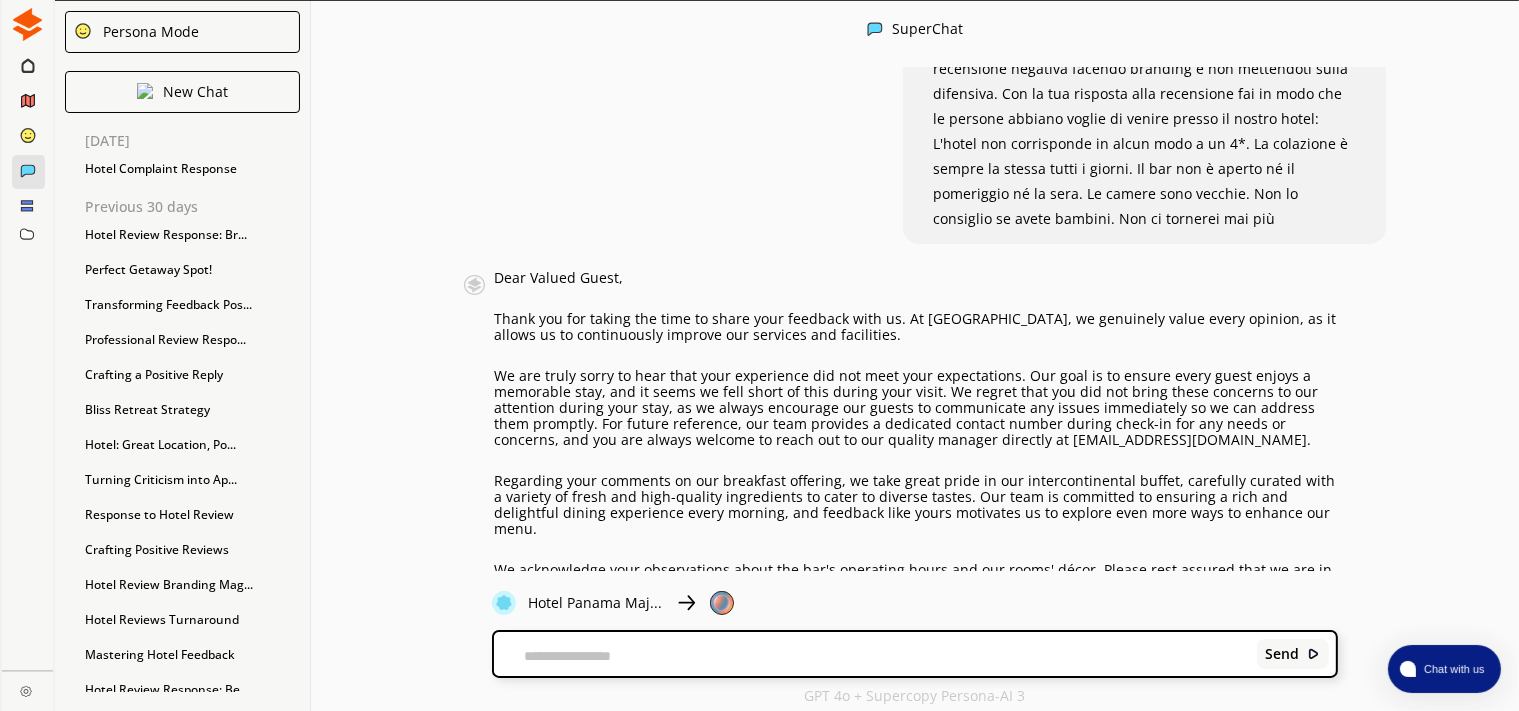 scroll, scrollTop: 0, scrollLeft: 0, axis: both 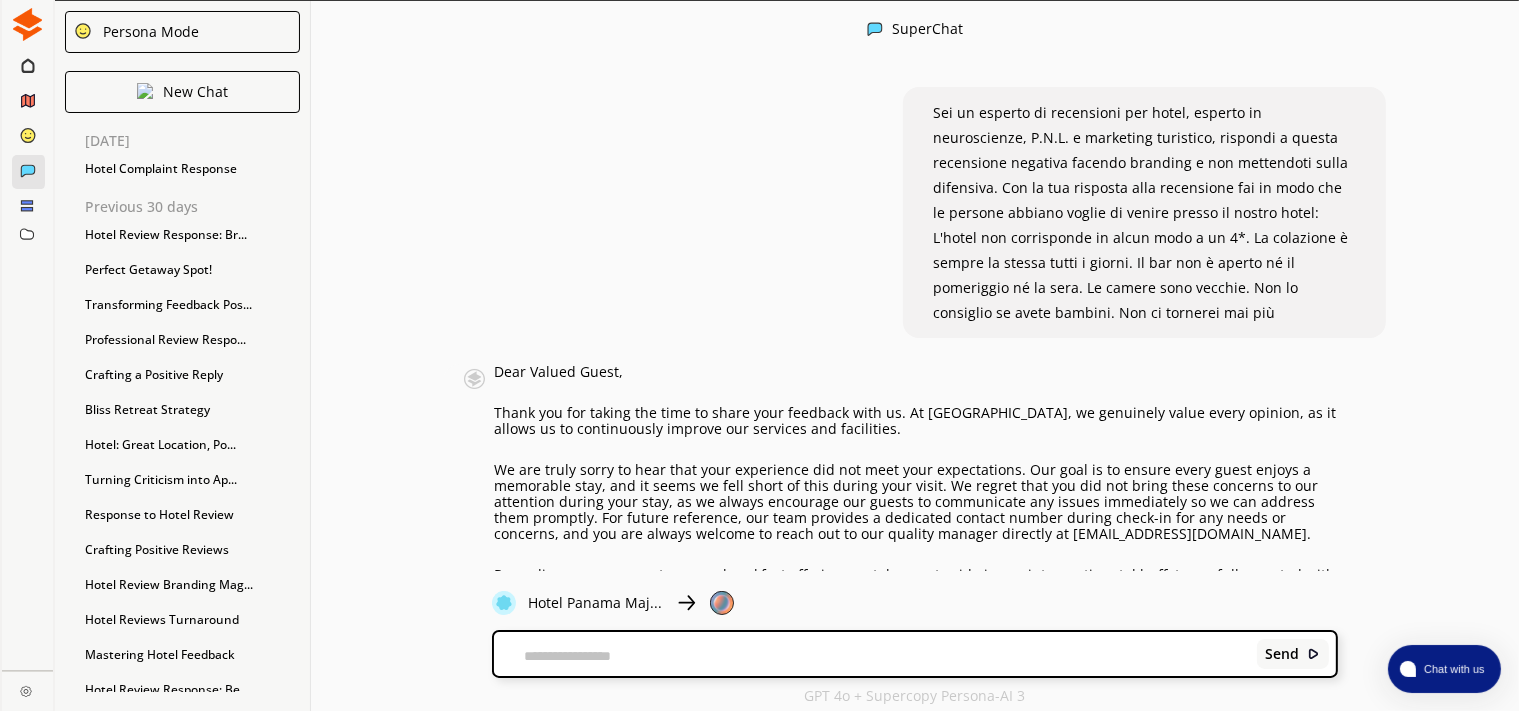 click at bounding box center [872, 656] 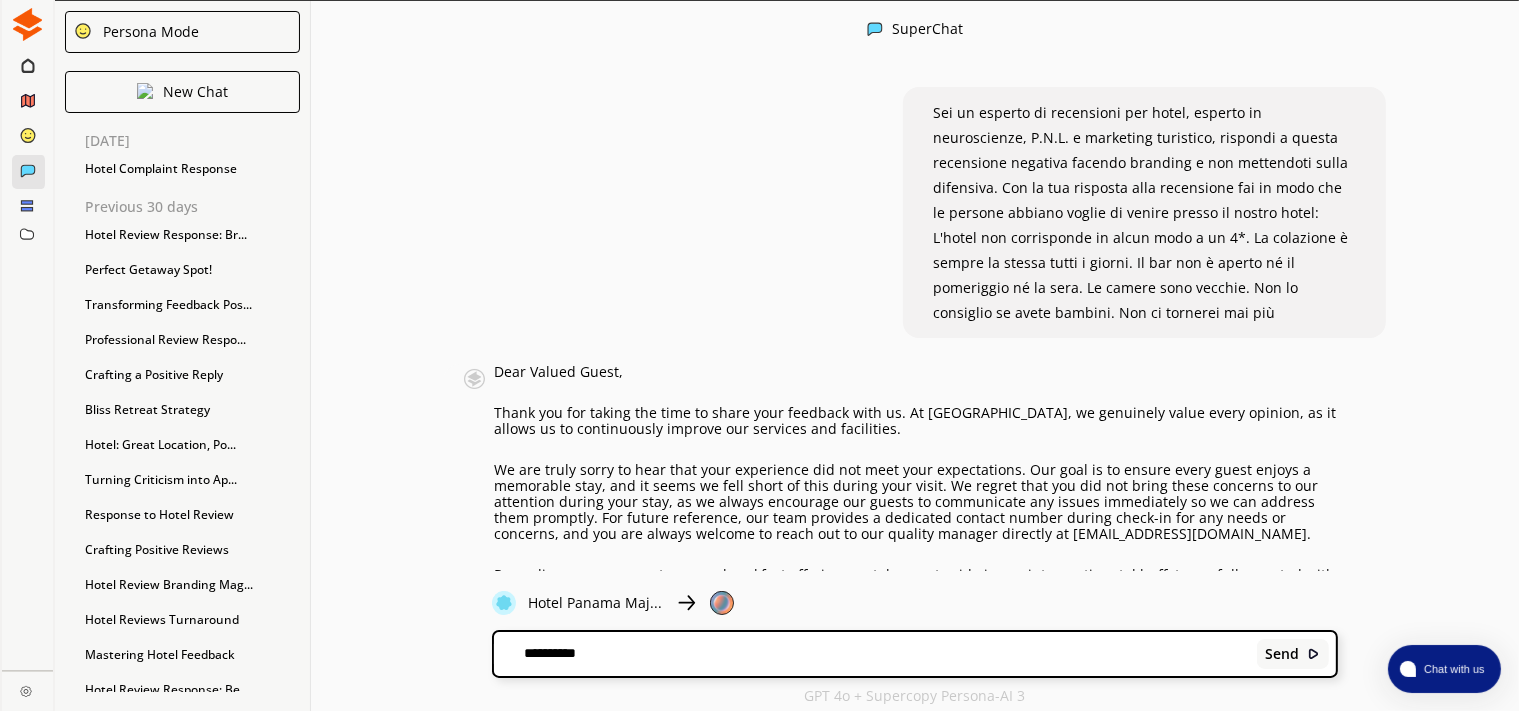 type on "**********" 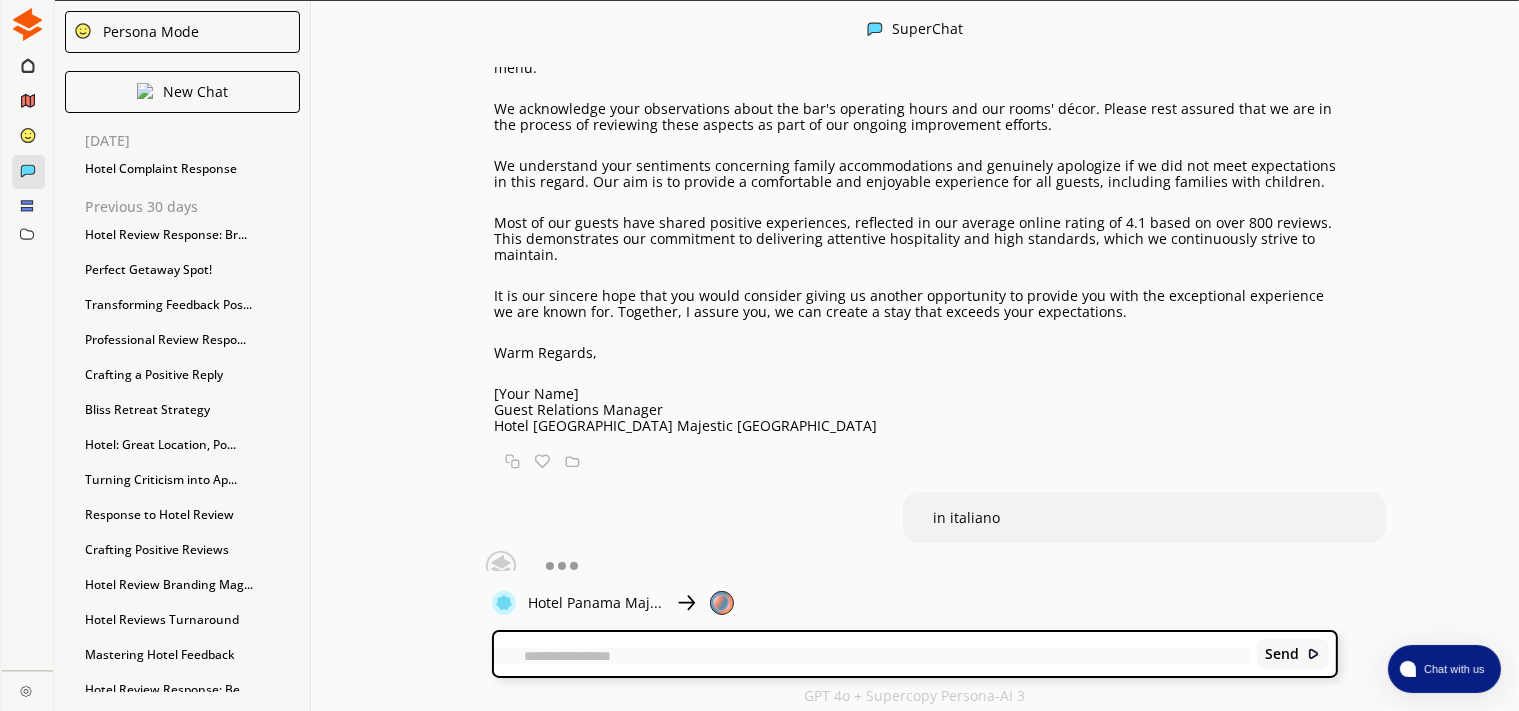 scroll, scrollTop: 558, scrollLeft: 0, axis: vertical 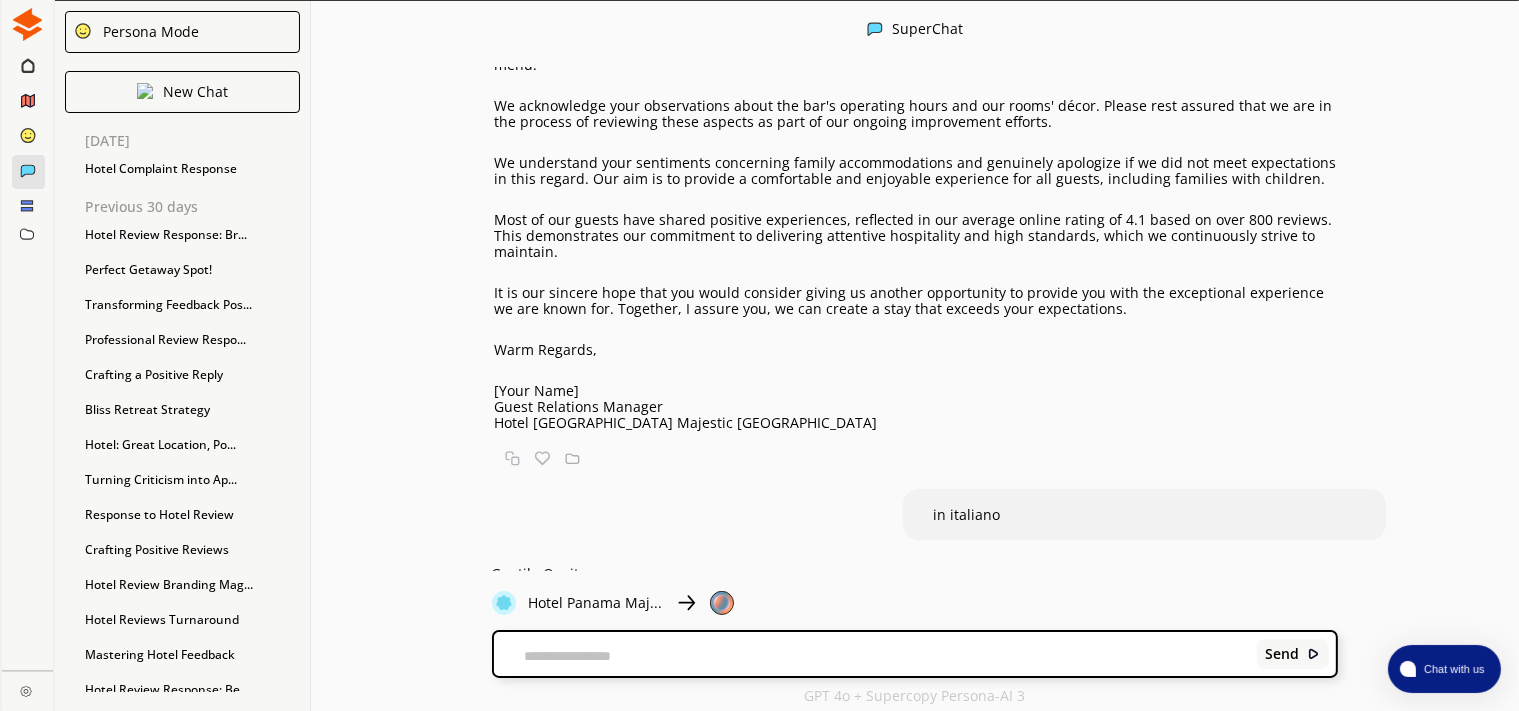click at bounding box center [872, 656] 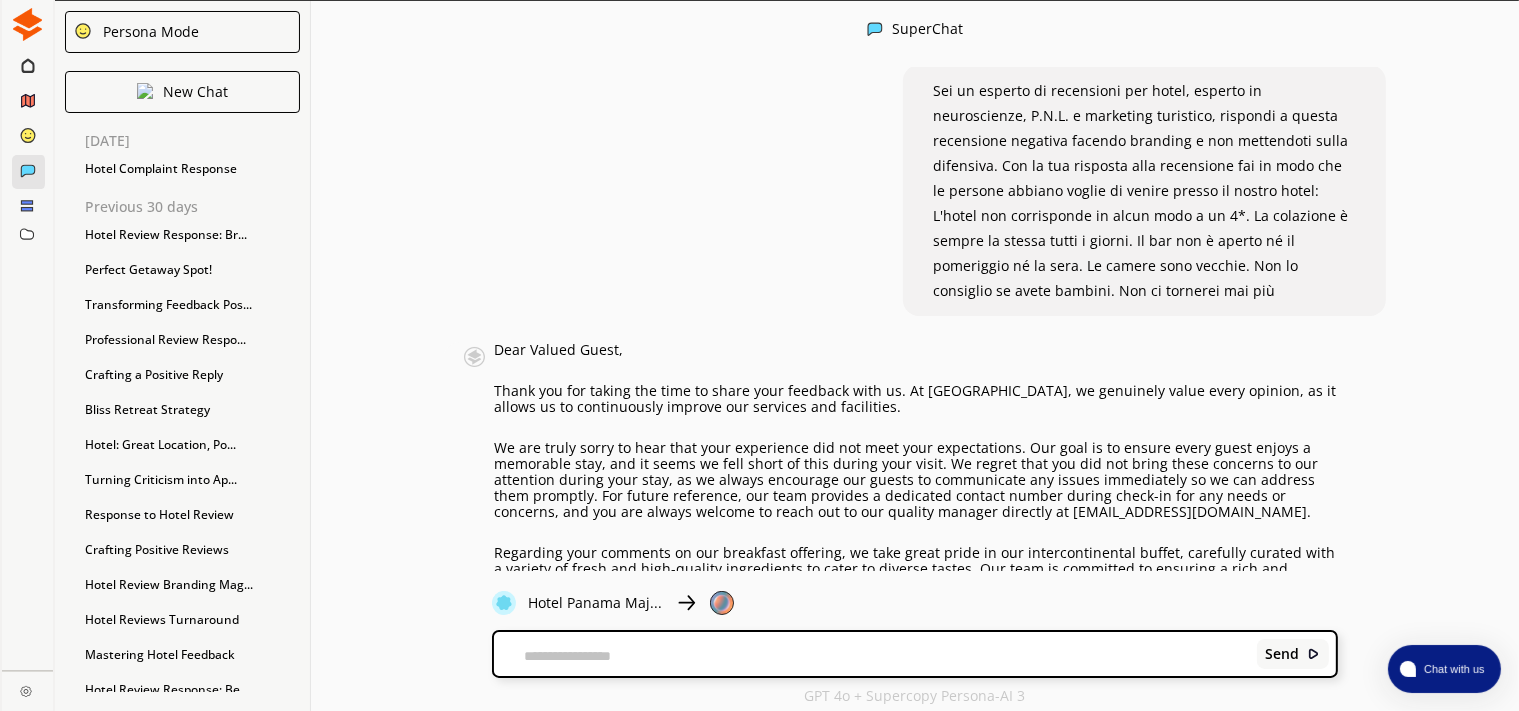 scroll, scrollTop: 0, scrollLeft: 0, axis: both 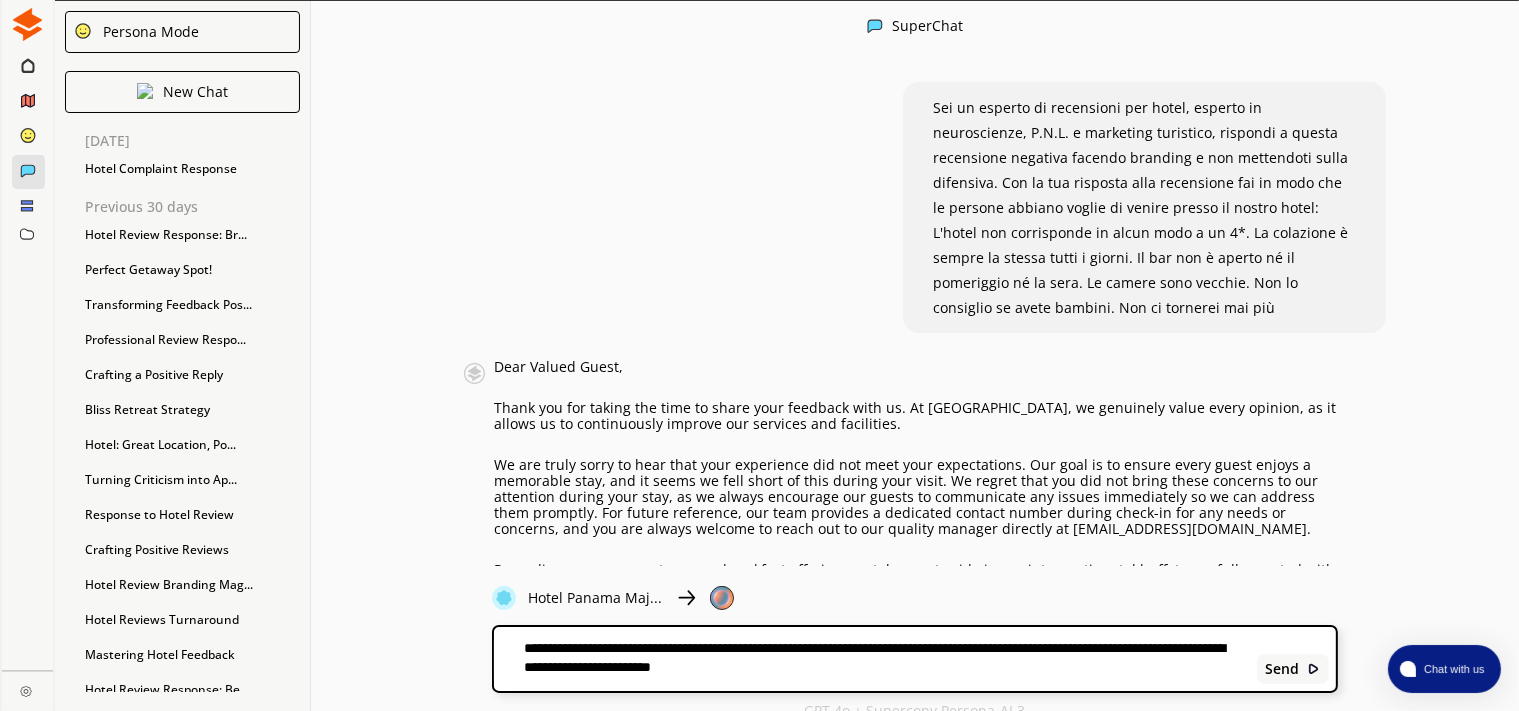 type on "**********" 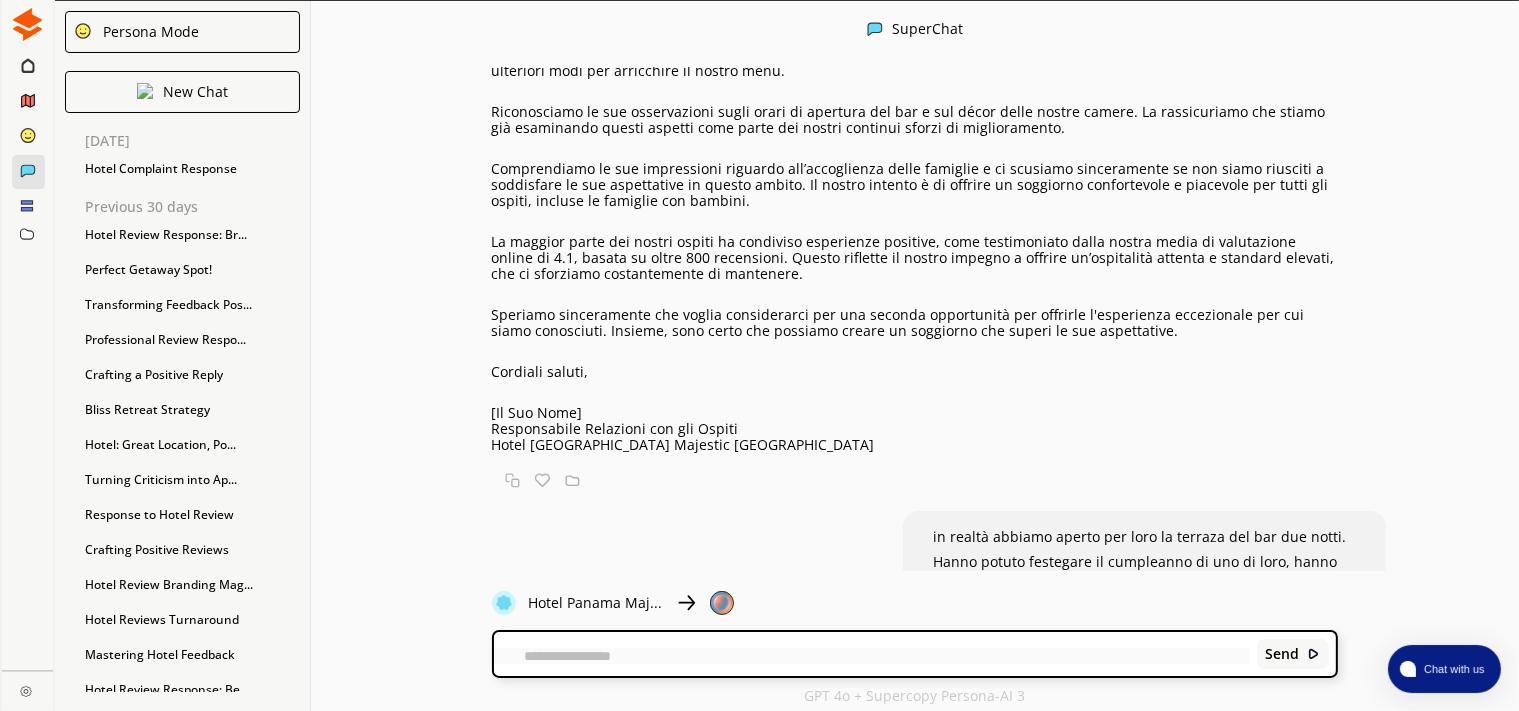 scroll, scrollTop: 1400, scrollLeft: 0, axis: vertical 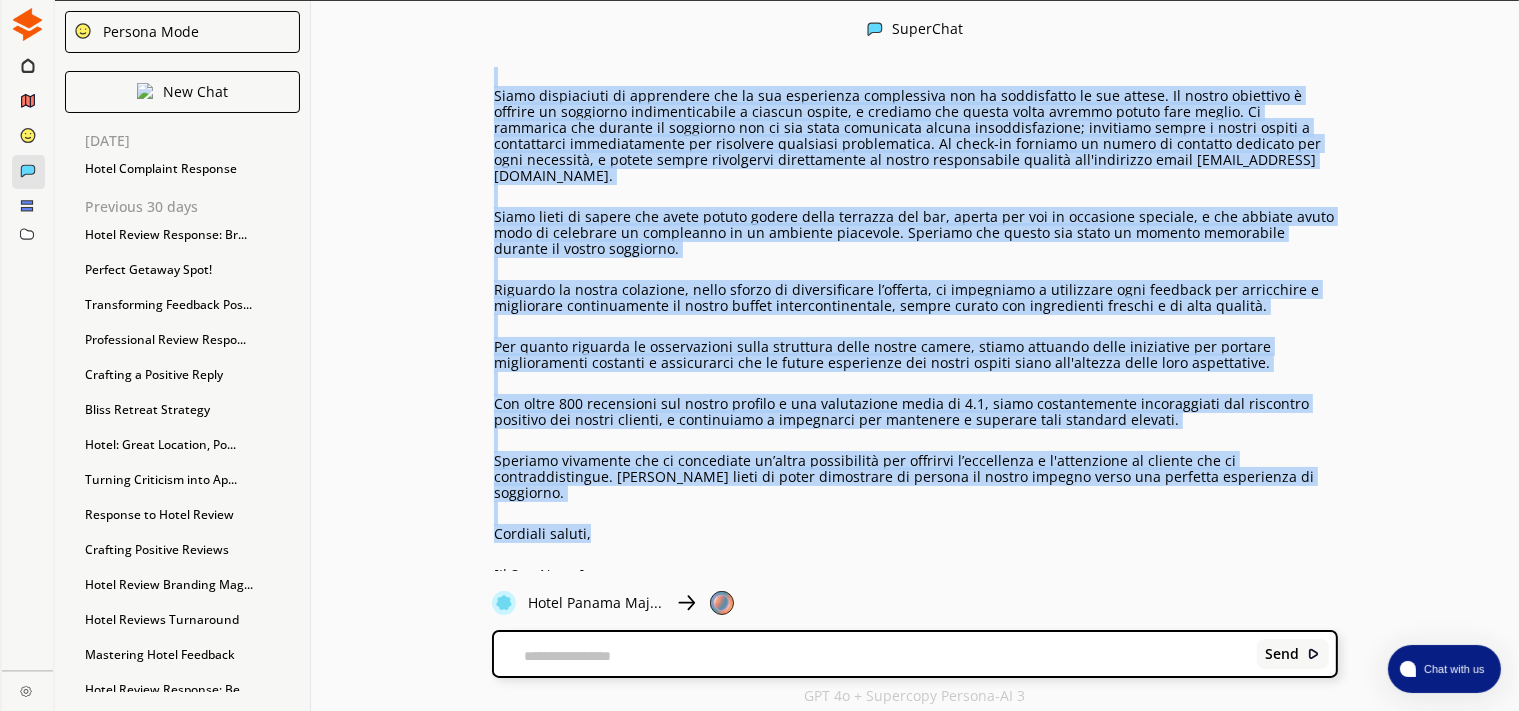 drag, startPoint x: 589, startPoint y: 489, endPoint x: 480, endPoint y: 76, distance: 427.14166 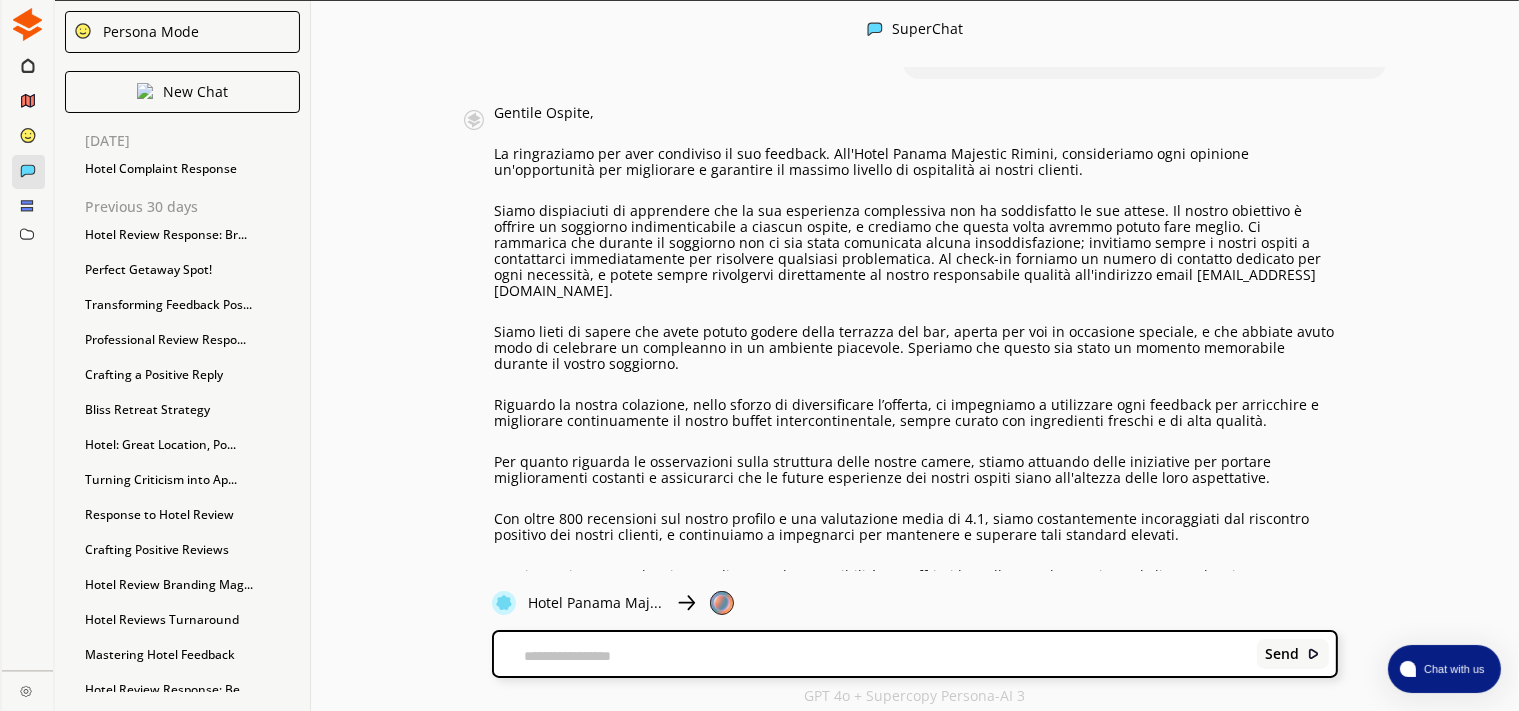 scroll, scrollTop: 2006, scrollLeft: 0, axis: vertical 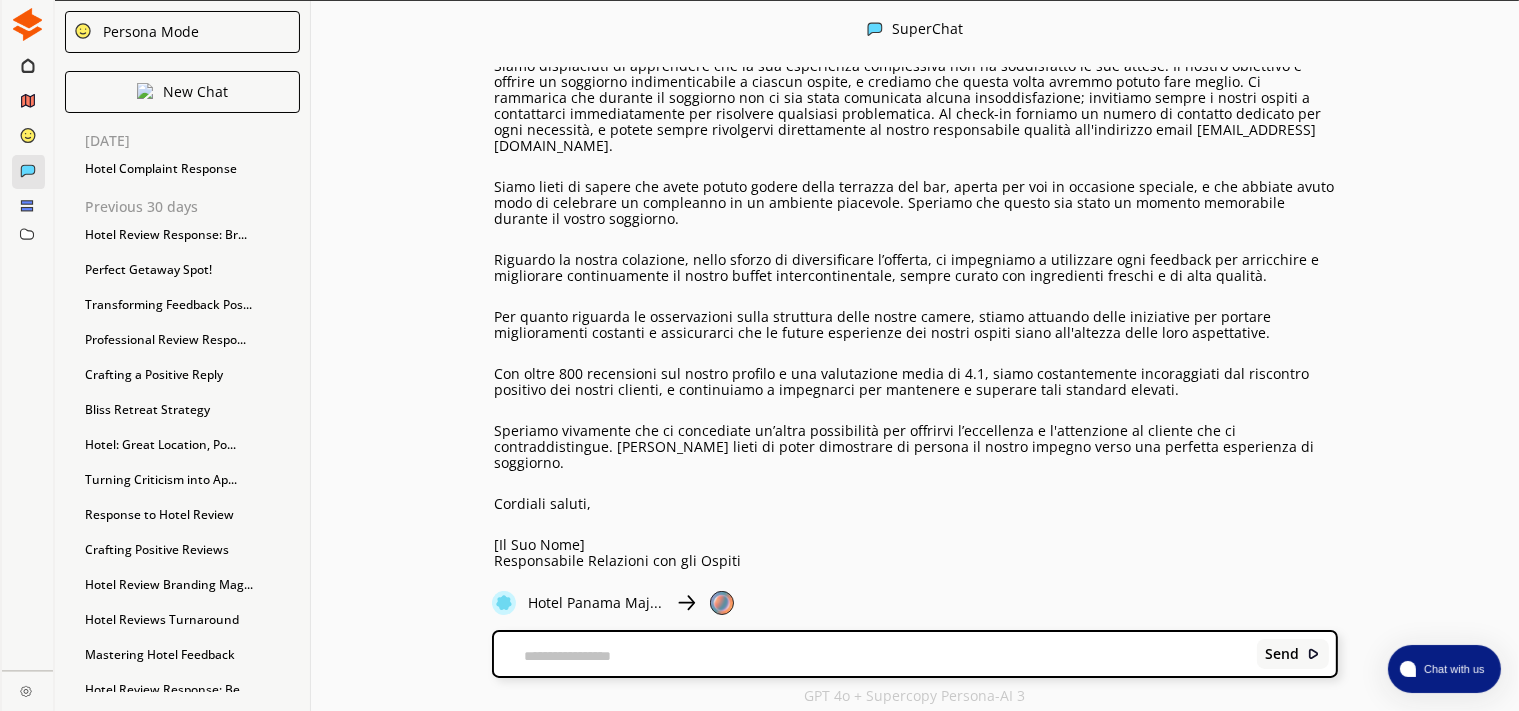 click on "Gentile Ospite,
La ringraziamo per aver condiviso il suo feedback. All'Hotel Panama Majestic Rimini, consideriamo ogni opinione un'opportunità per migliorare e garantire il massimo livello di ospitalità ai nostri clienti.
Siamo dispiaciuti di apprendere che la sua esperienza complessiva non ha soddisfatto le sue attese. Il nostro obiettivo è offrire un soggiorno indimenticabile a ciascun ospite, e crediamo che questa volta avremmo potuto fare meglio. Ci rammarica che durante il soggiorno non ci sia stata comunicata alcuna insoddisfazione; invitiamo sempre i nostri ospiti a contattarci immediatamente per risolvere qualsiasi problematica. Al check-in forniamo un numero di contatto dedicato per ogni necessità, e potete sempre rivolgervi direttamente al nostro responsabile qualità all'indirizzo email [EMAIL_ADDRESS][DOMAIN_NAME].
Cordiali saluti,
[Il Suo Nome] Responsabile Relazioni con gli Ospiti Hotel Panama Majestic [GEOGRAPHIC_DATA]" at bounding box center [916, 272] 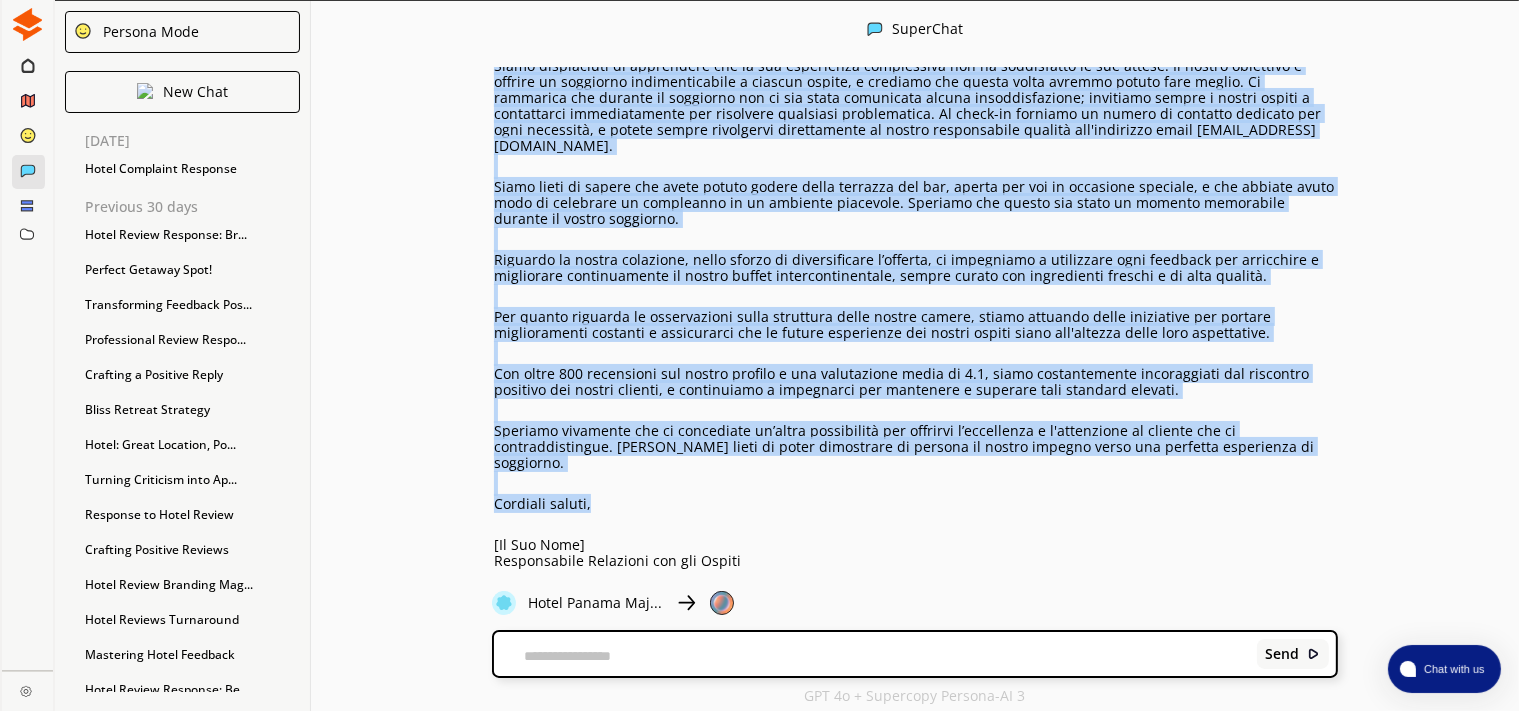 drag, startPoint x: 585, startPoint y: 457, endPoint x: 469, endPoint y: 68, distance: 405.92734 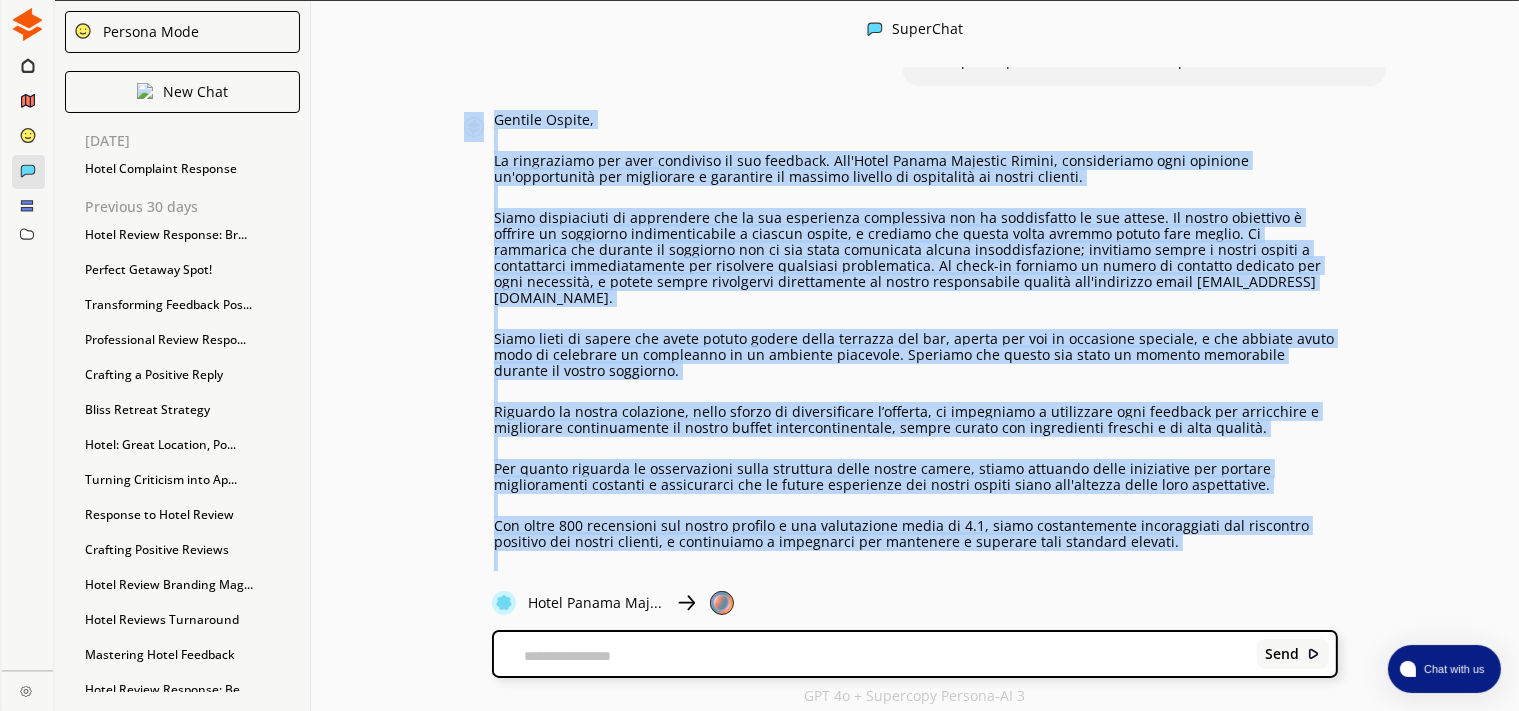 scroll, scrollTop: 1776, scrollLeft: 0, axis: vertical 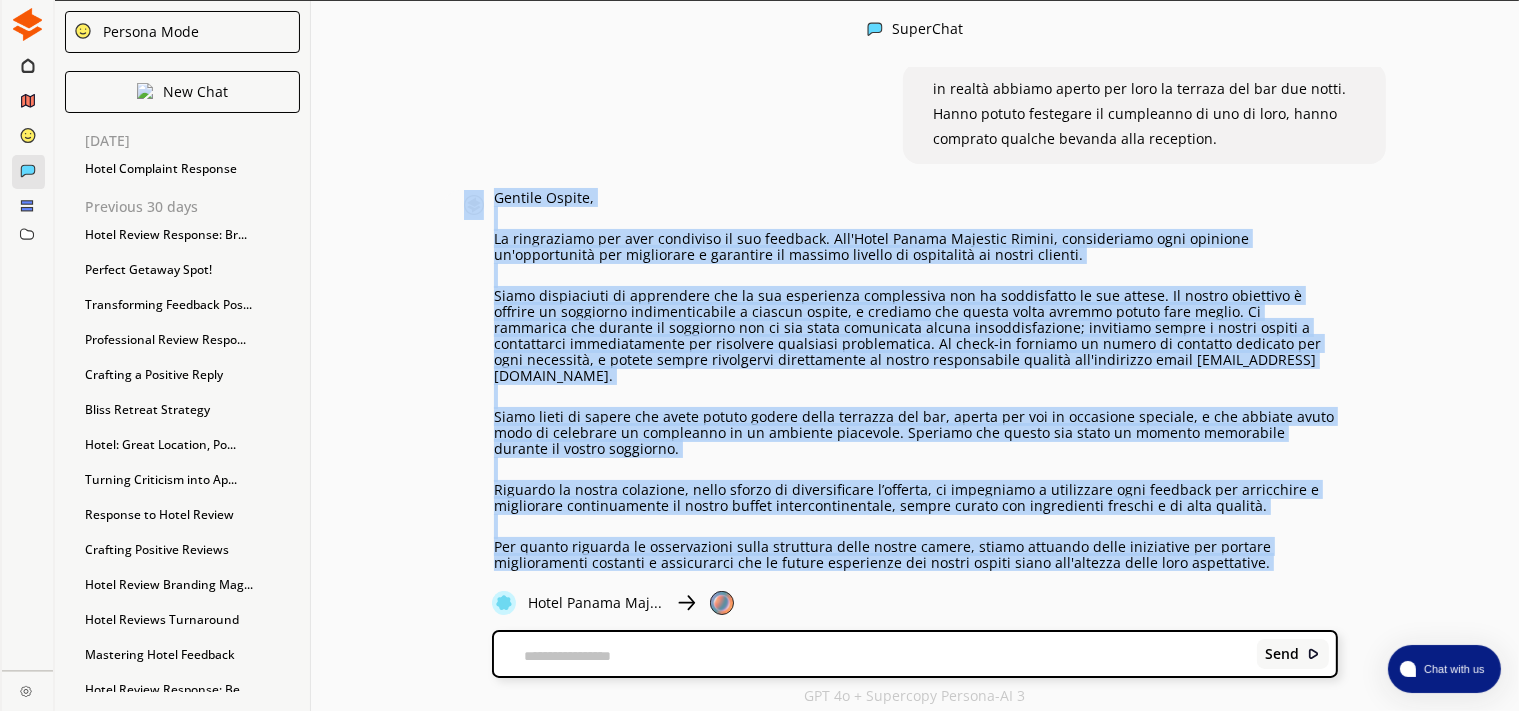 click on "La ringraziamo per aver condiviso il suo feedback. All'Hotel Panama Majestic Rimini, consideriamo ogni opinione un'opportunità per migliorare e garantire il massimo livello di ospitalità ai nostri clienti." at bounding box center (916, 247) 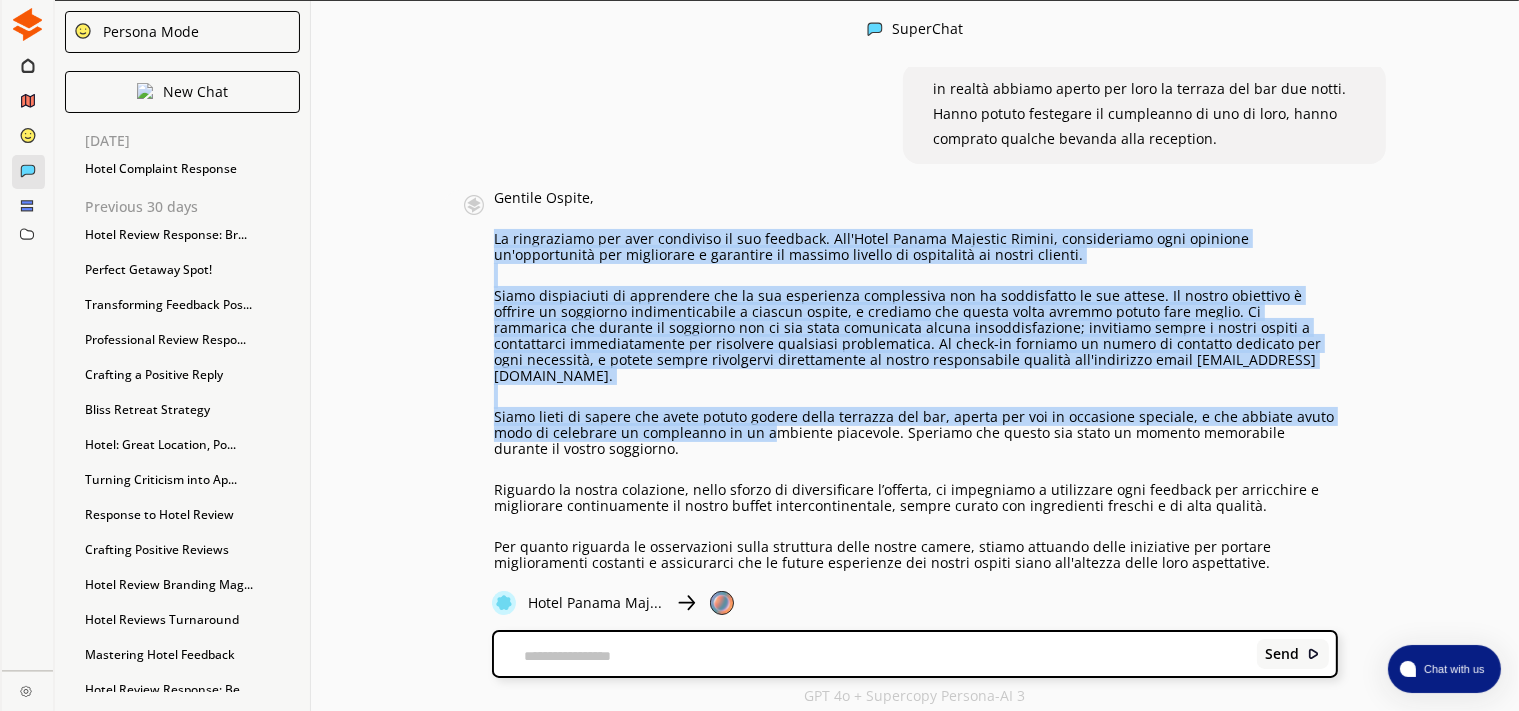 drag, startPoint x: 493, startPoint y: 225, endPoint x: 769, endPoint y: 402, distance: 327.87955 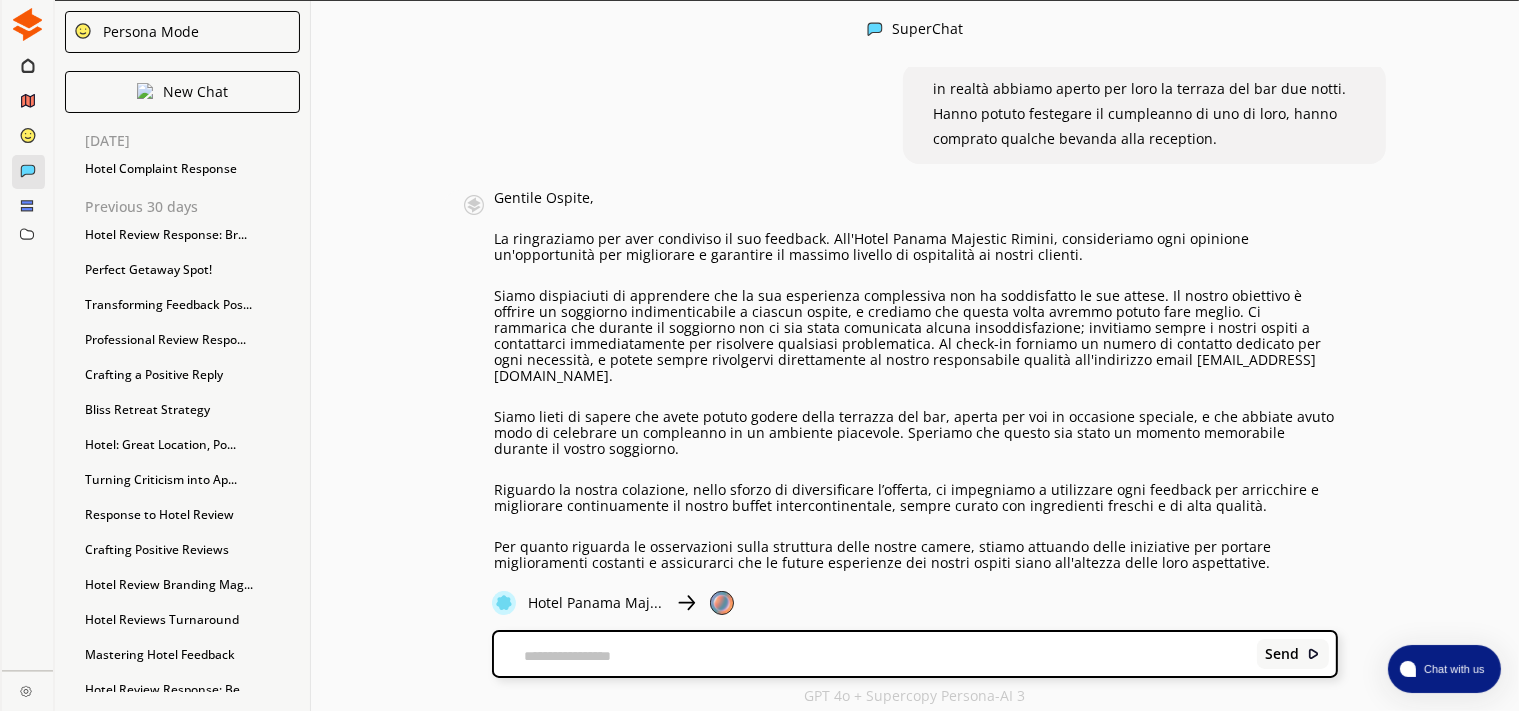 click at bounding box center [872, 656] 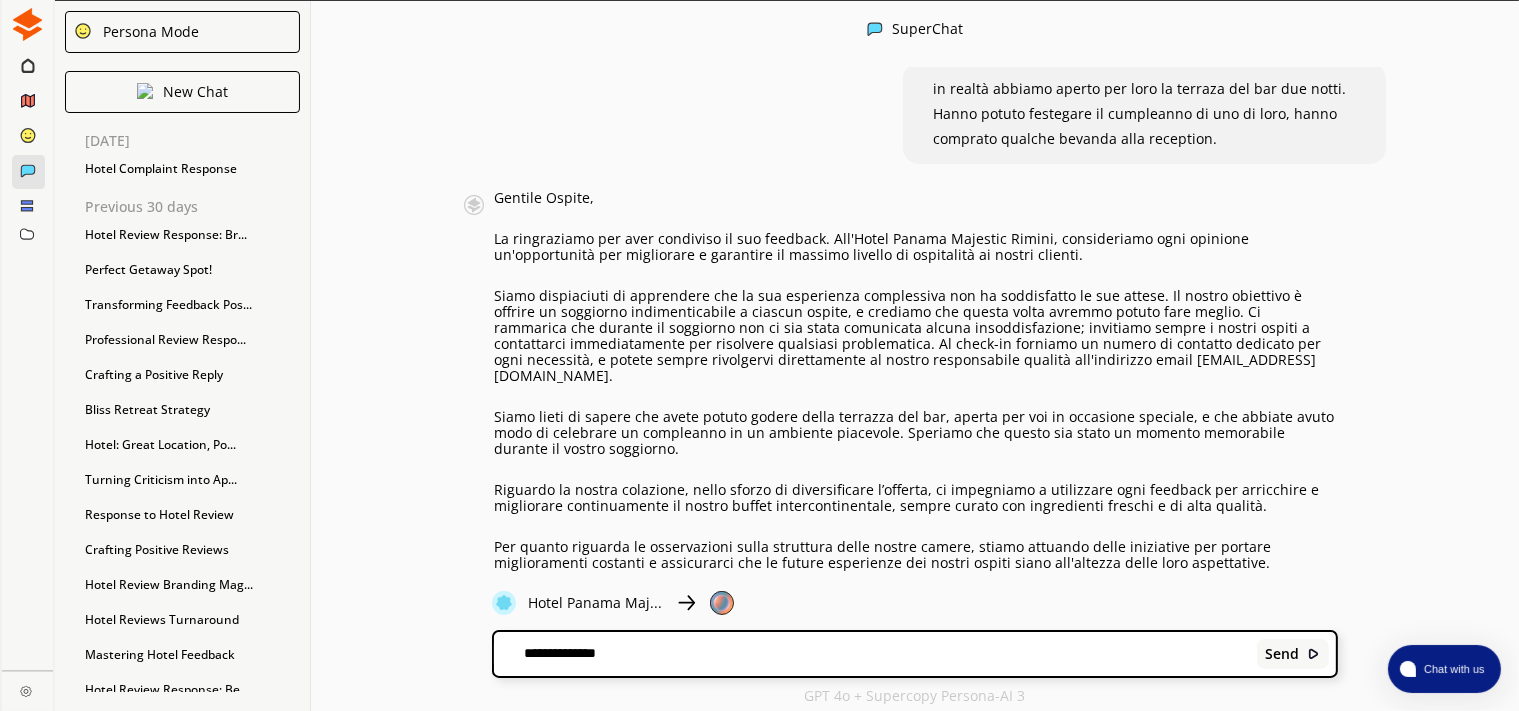type on "**********" 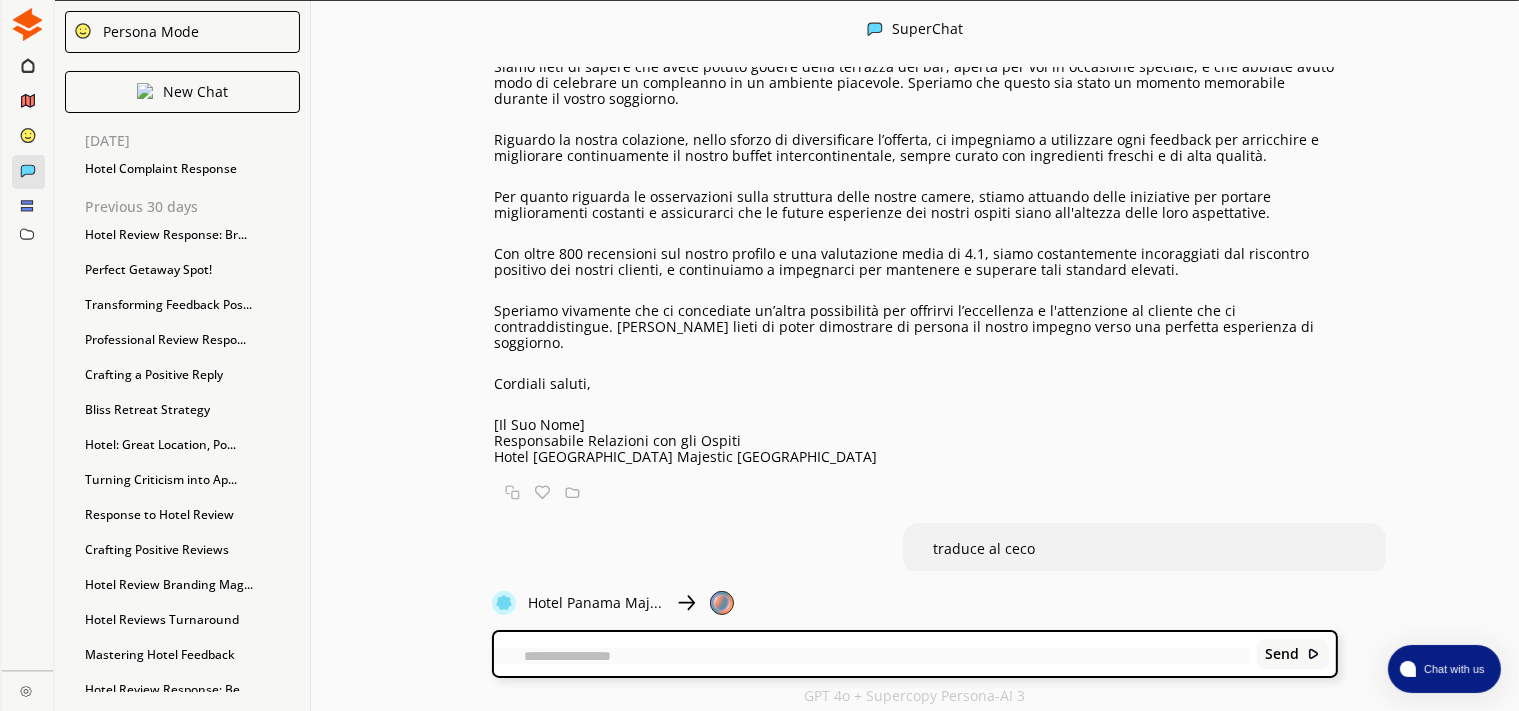 scroll, scrollTop: 2127, scrollLeft: 0, axis: vertical 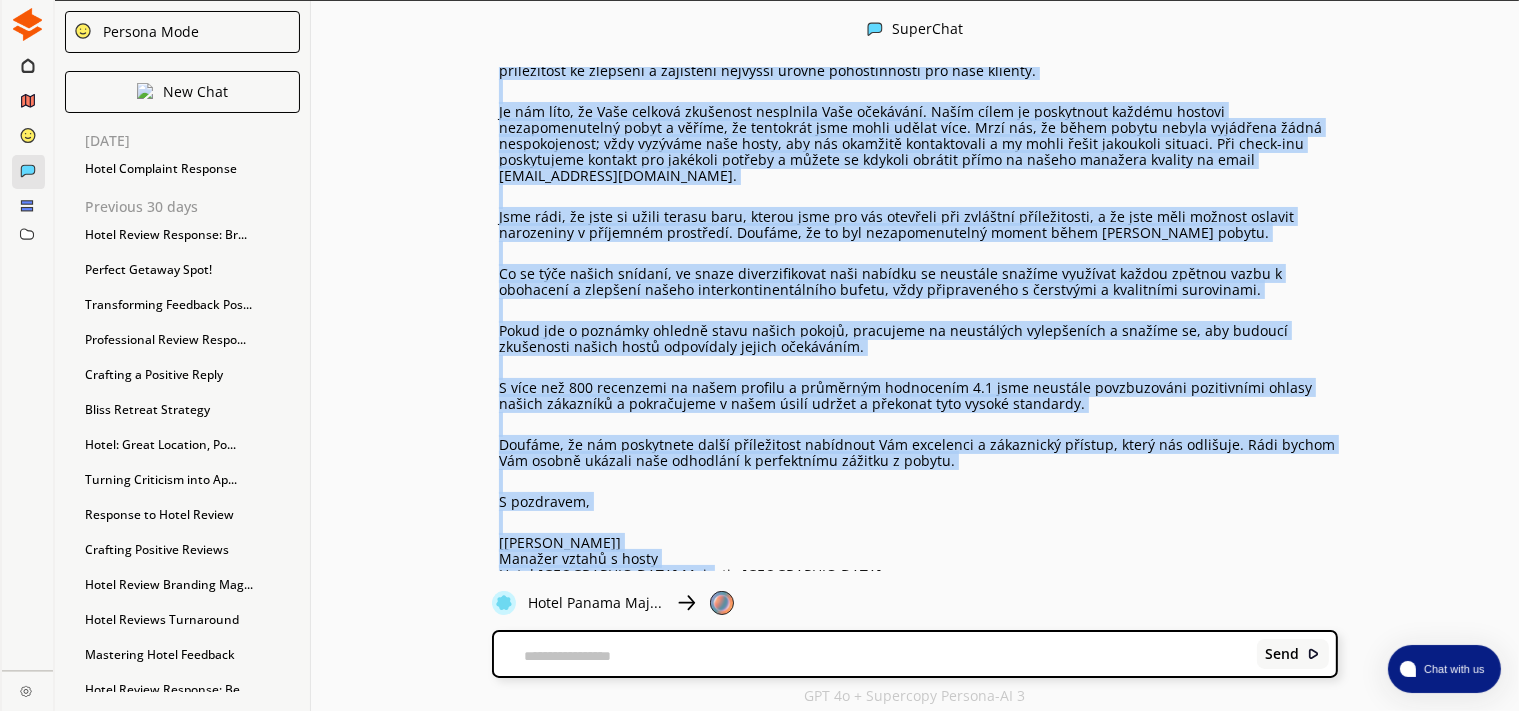 drag, startPoint x: 495, startPoint y: 209, endPoint x: 729, endPoint y: 538, distance: 403.72888 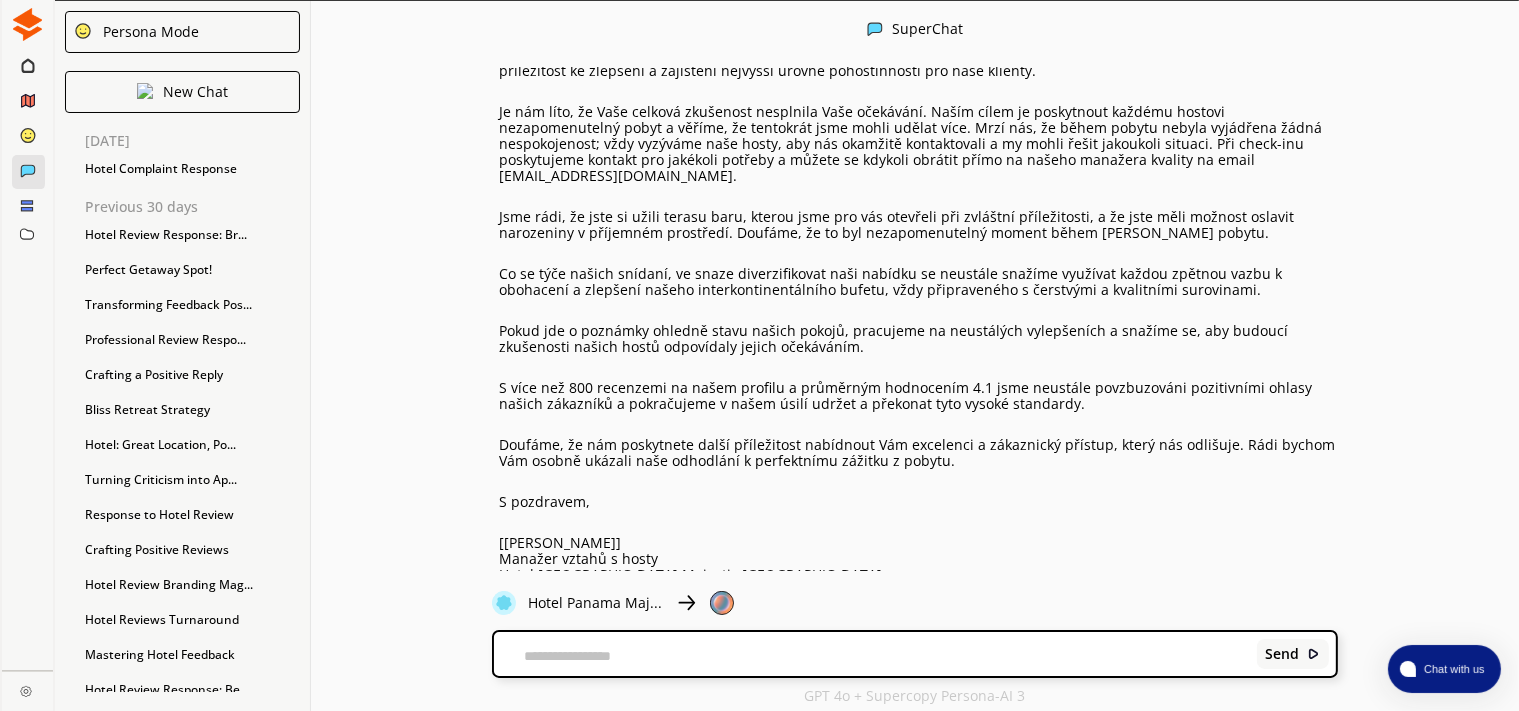 click on "Send" at bounding box center (915, 654) 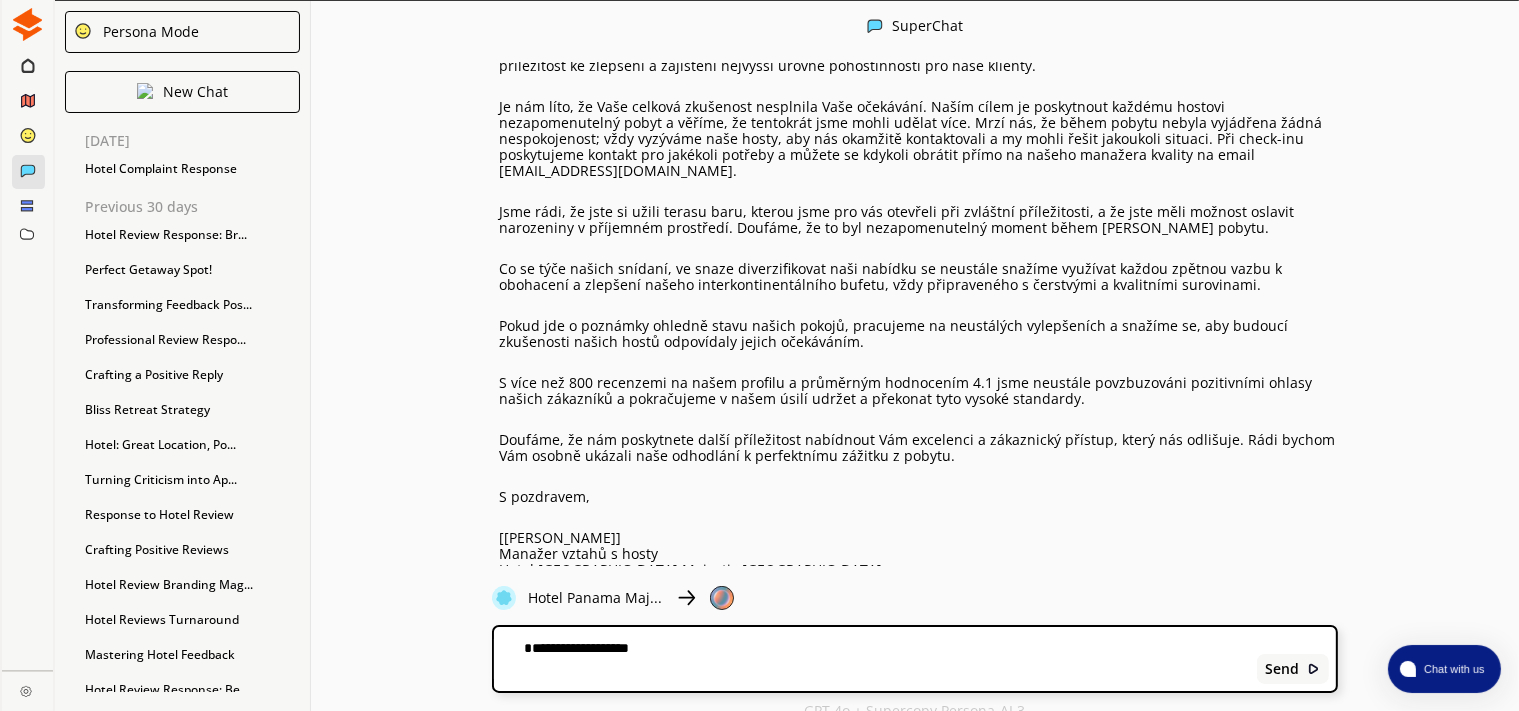 paste on "**********" 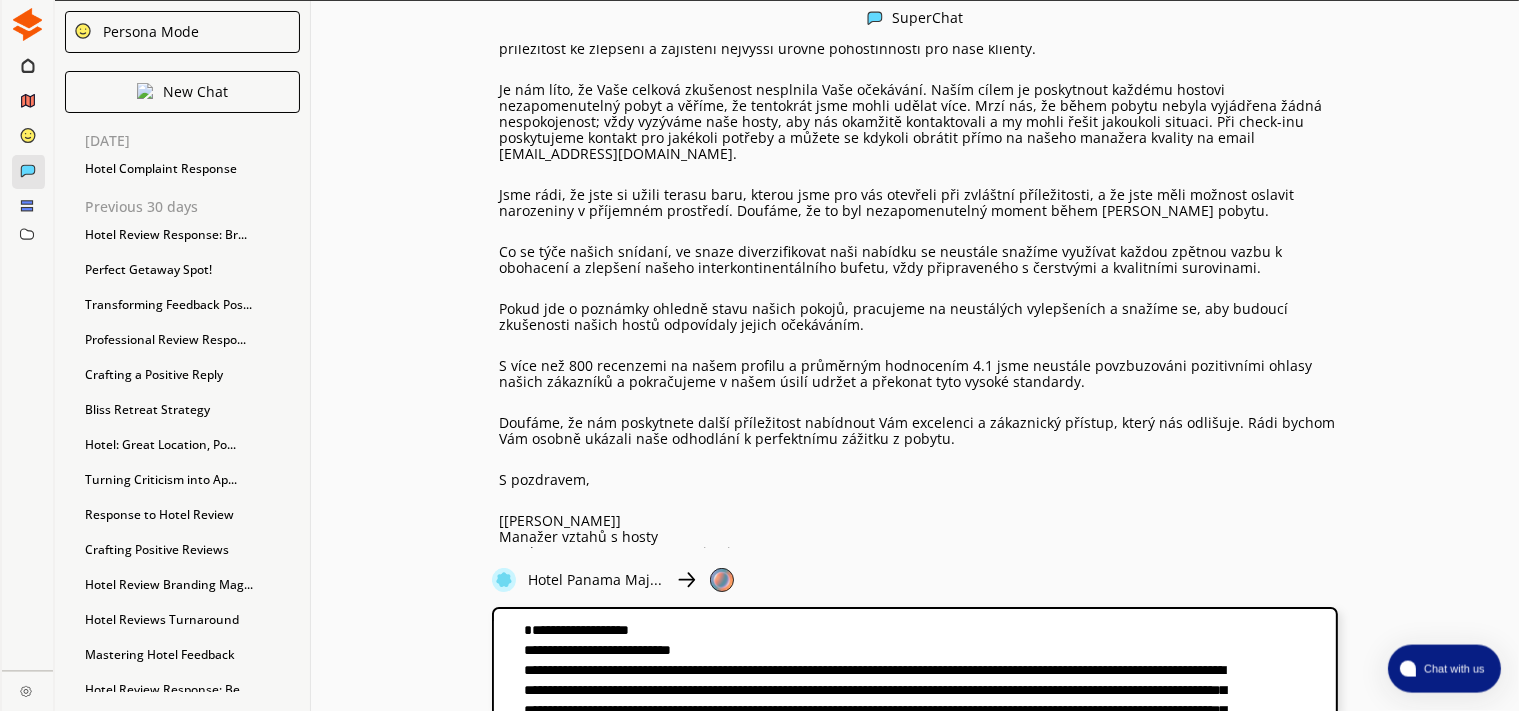 scroll, scrollTop: 2719, scrollLeft: 0, axis: vertical 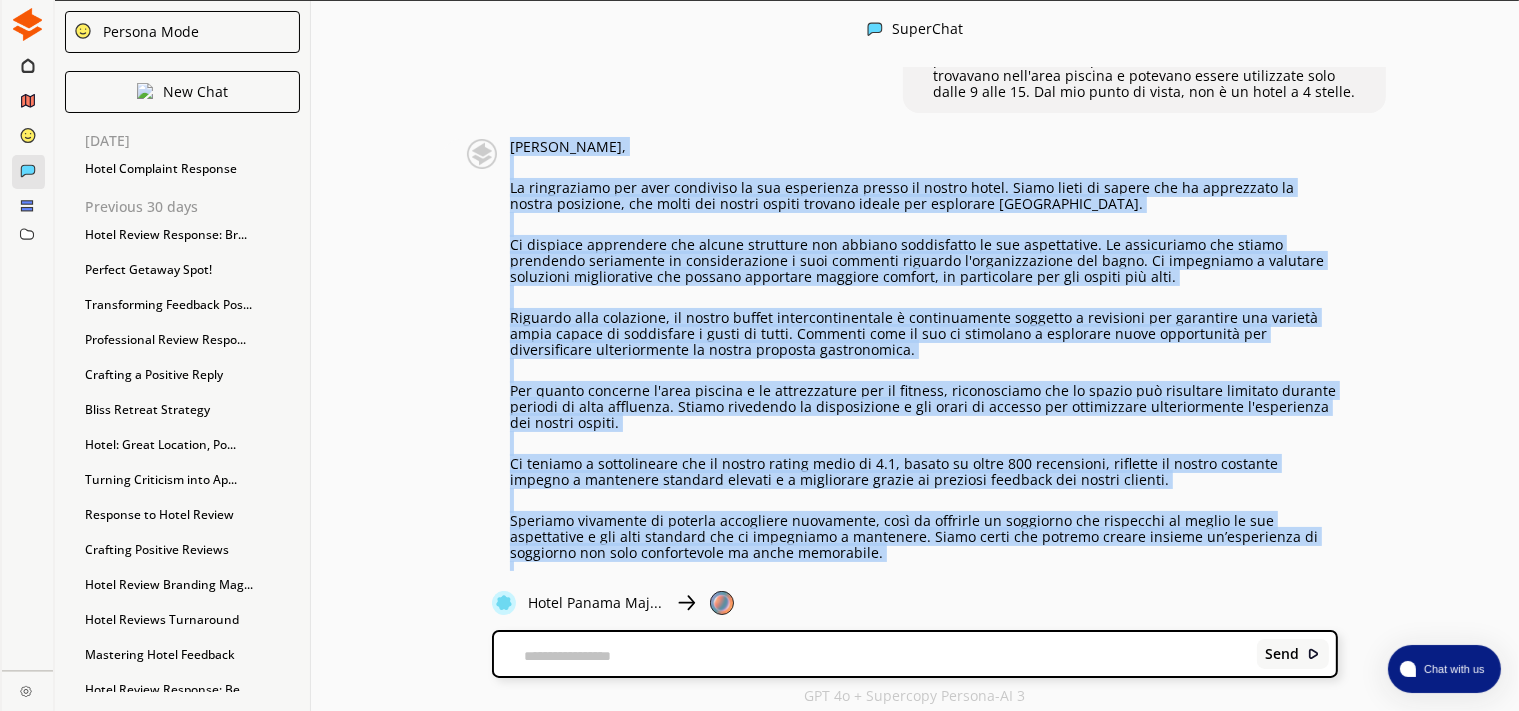 drag, startPoint x: 612, startPoint y: 543, endPoint x: 510, endPoint y: 93, distance: 461.41522 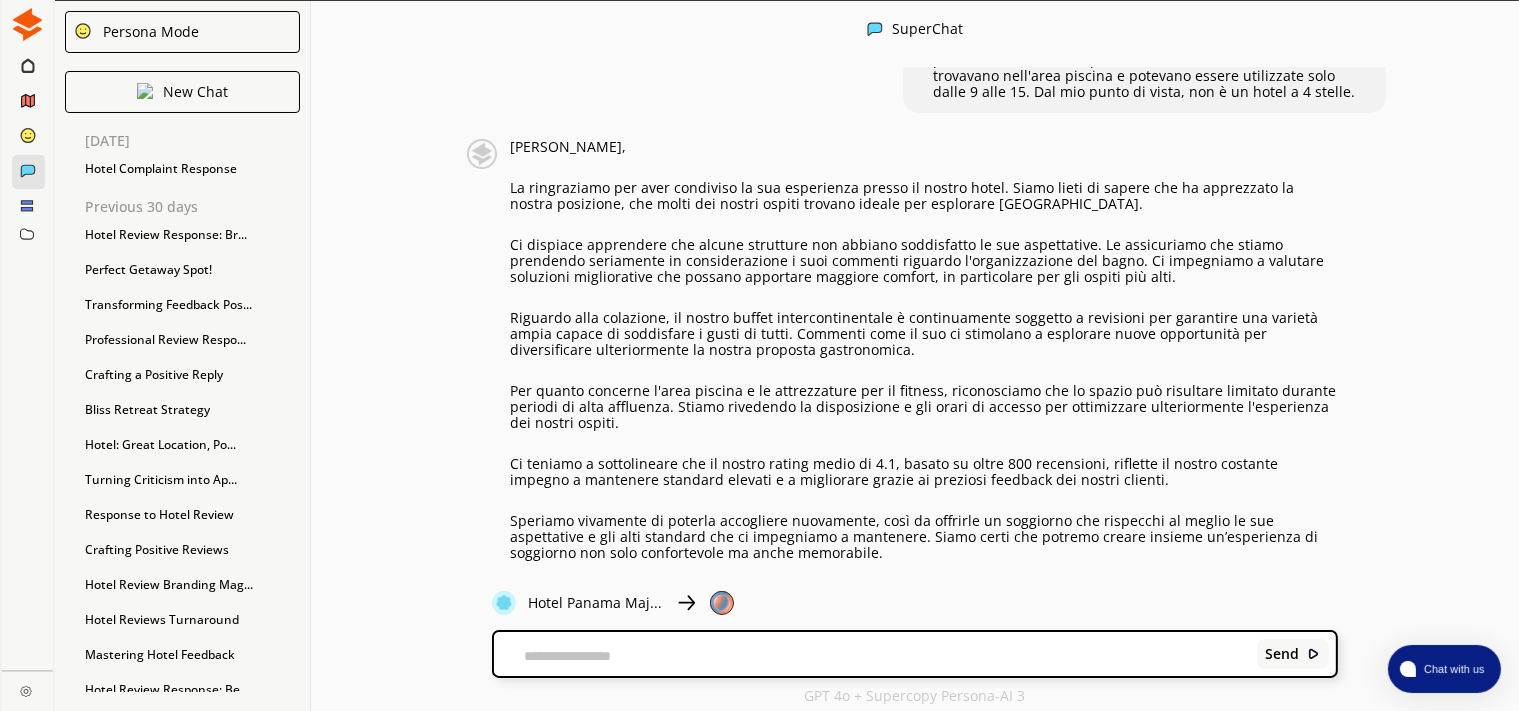 click on "Send" at bounding box center [915, 654] 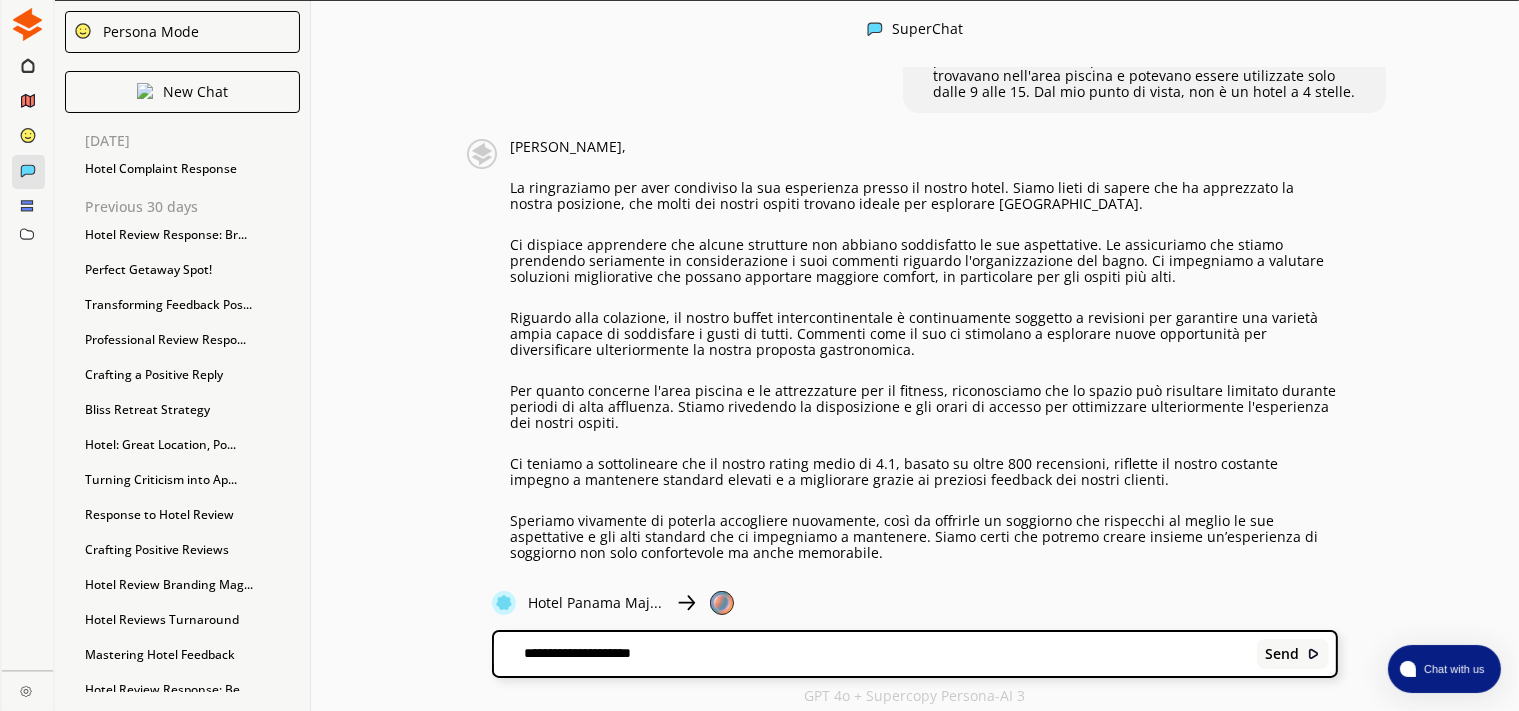 paste on "**********" 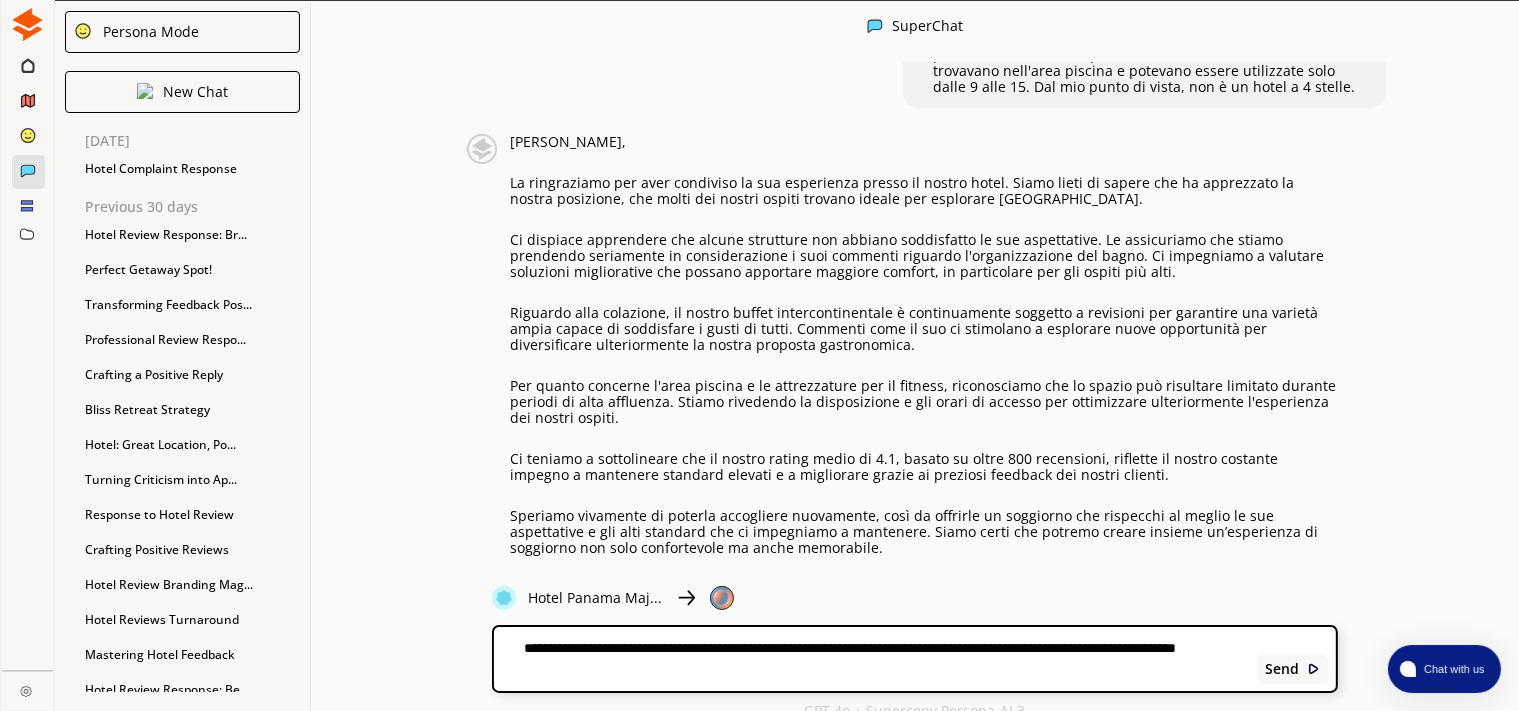 type 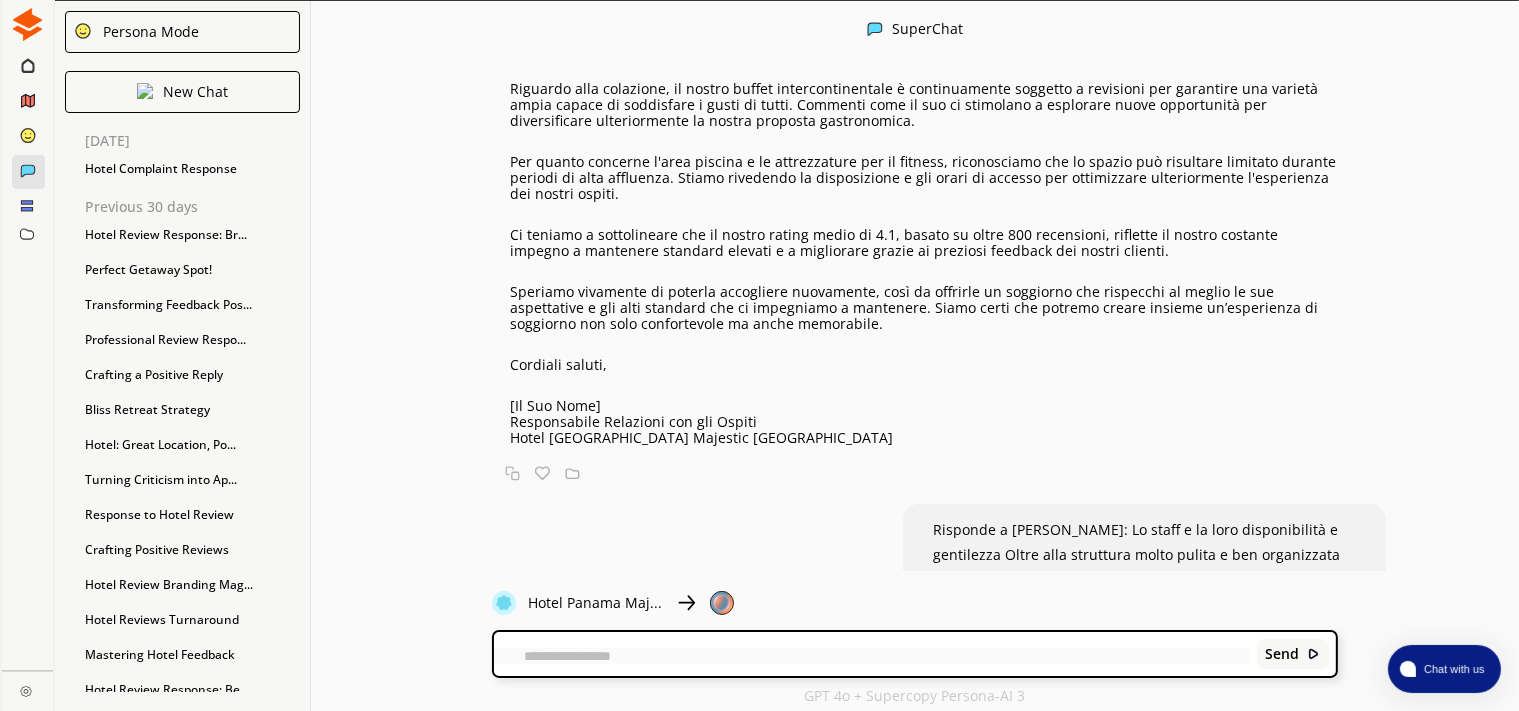 scroll, scrollTop: 3653, scrollLeft: 0, axis: vertical 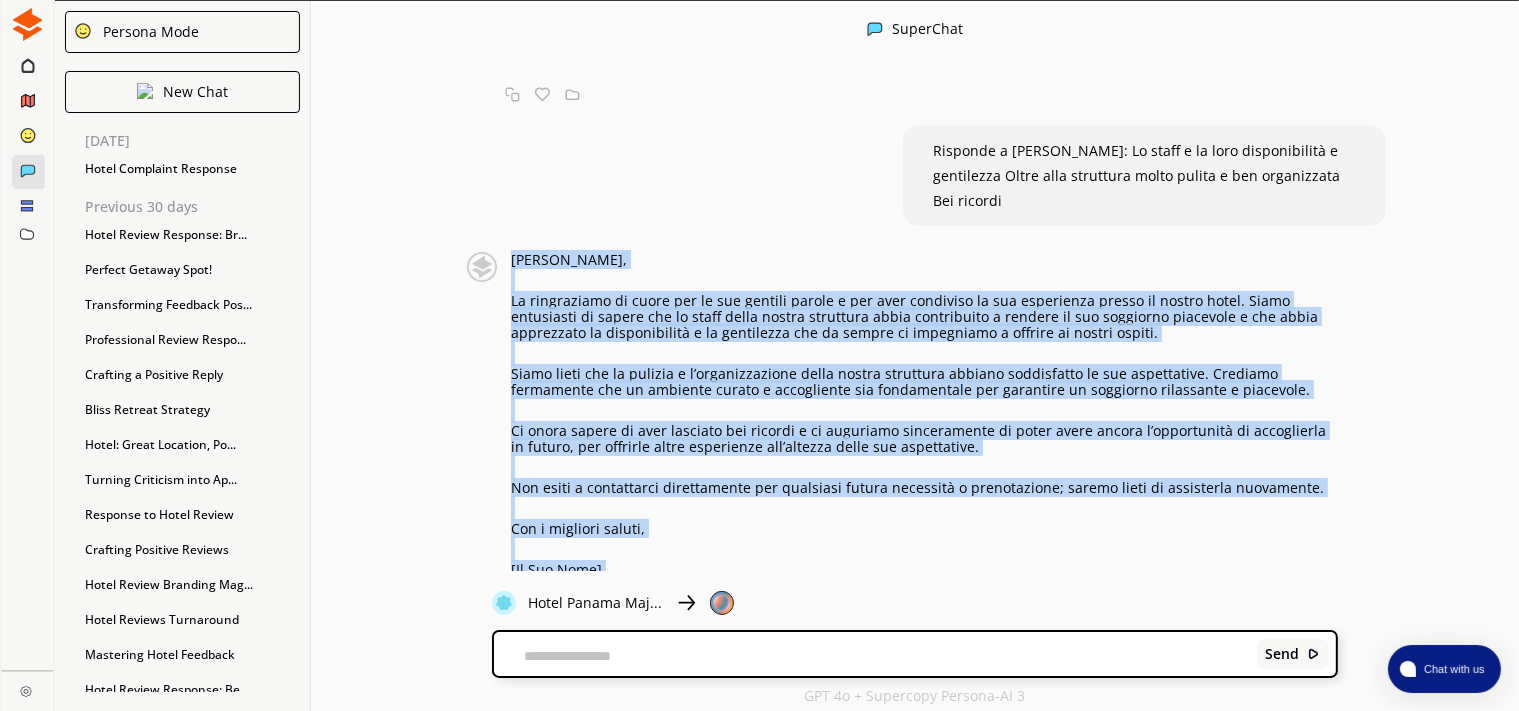 drag, startPoint x: 722, startPoint y: 537, endPoint x: 505, endPoint y: 172, distance: 424.63397 